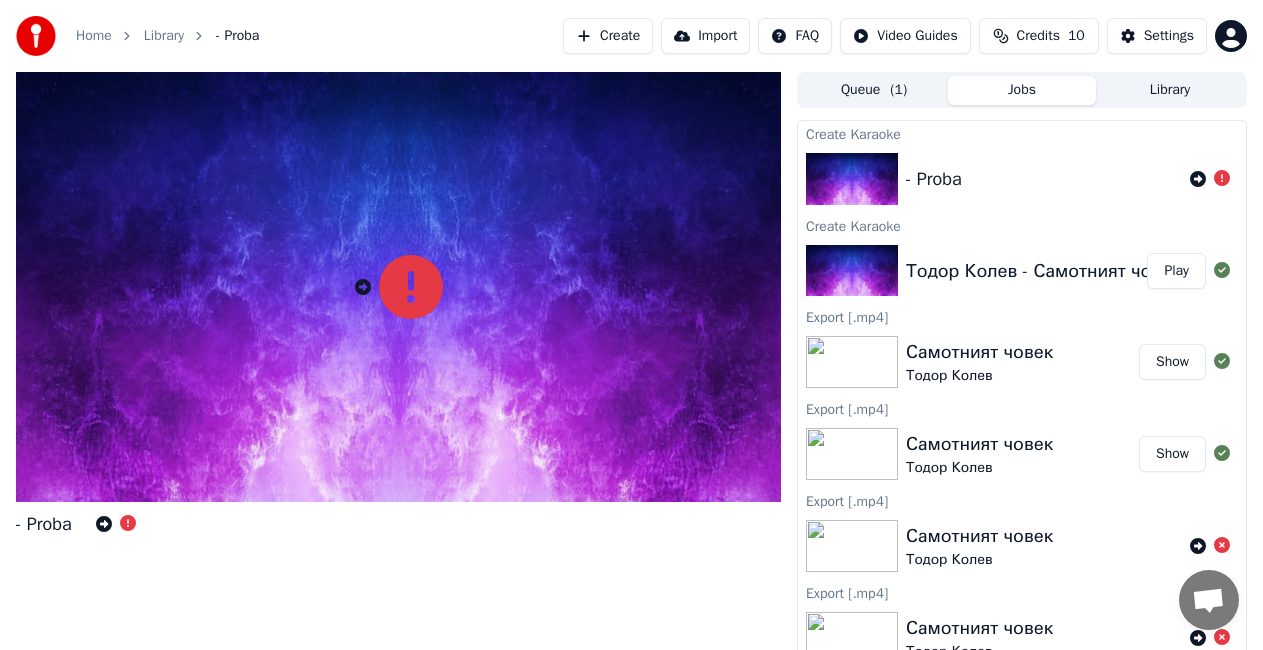 scroll, scrollTop: 0, scrollLeft: 0, axis: both 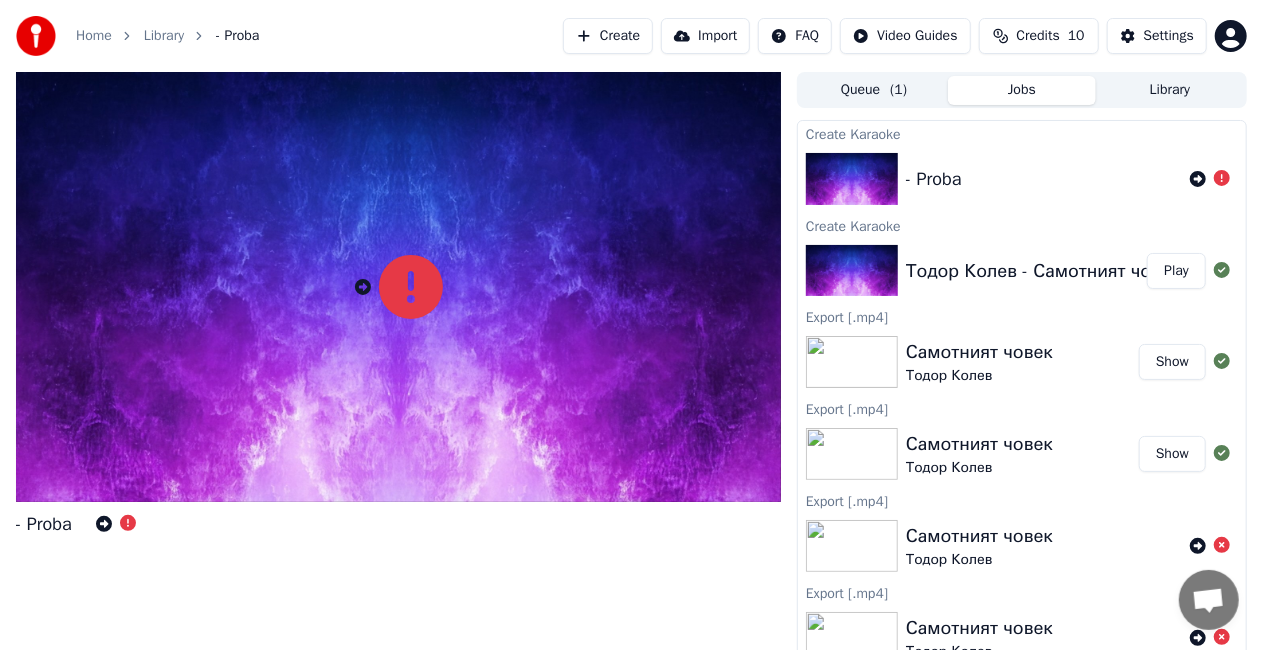 click on "- Proba" at bounding box center [934, 179] 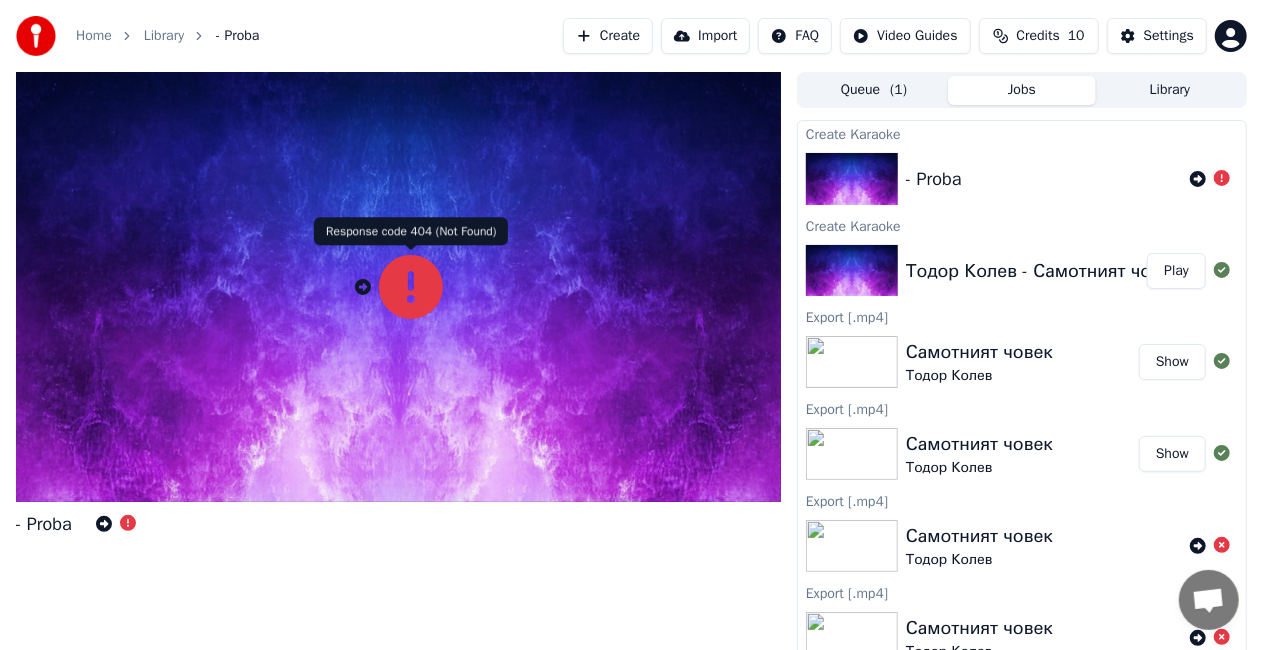 click 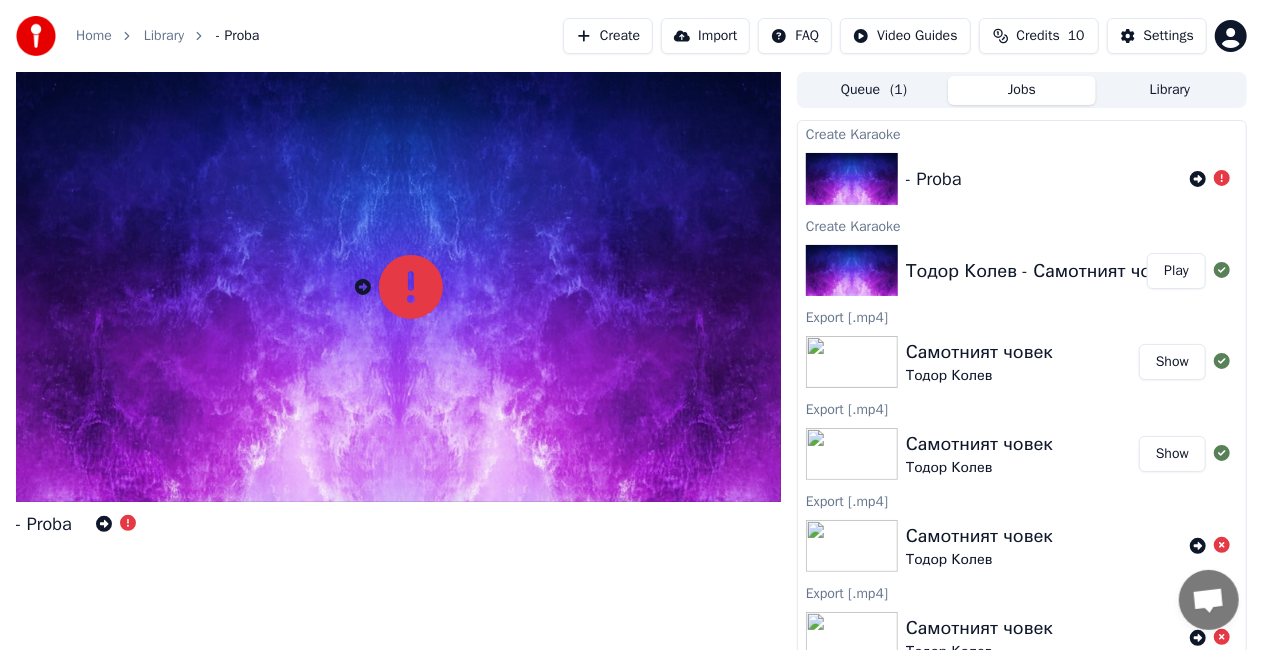 click 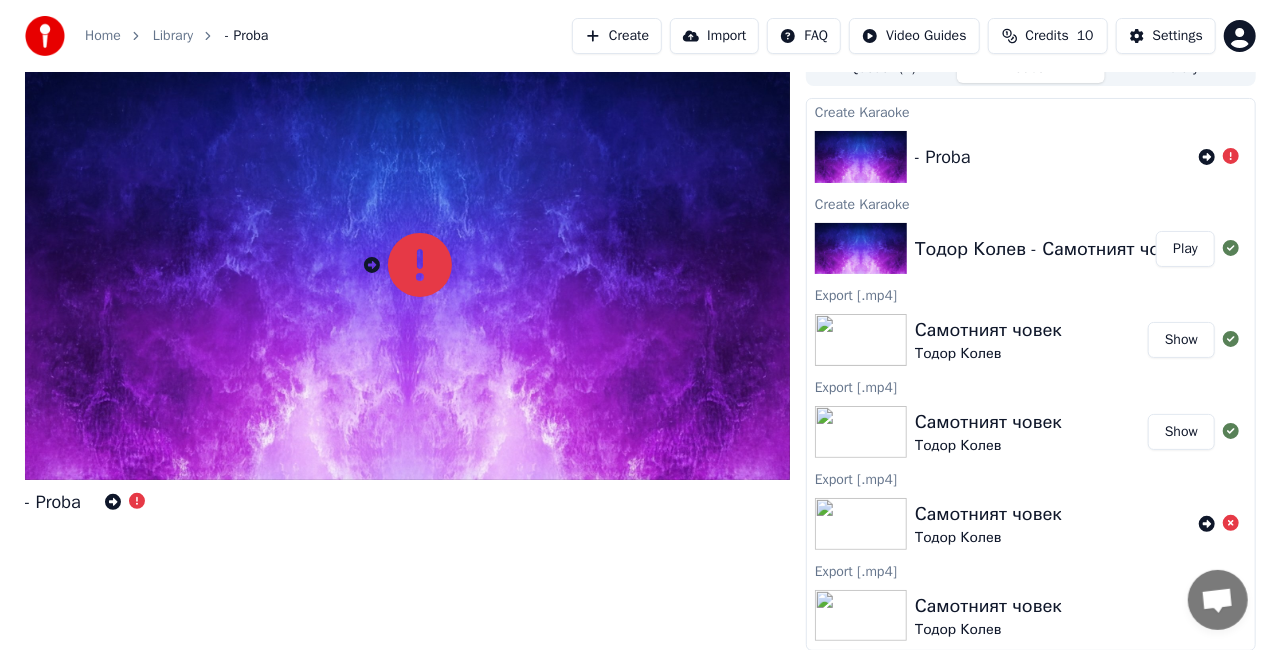 scroll, scrollTop: 0, scrollLeft: 0, axis: both 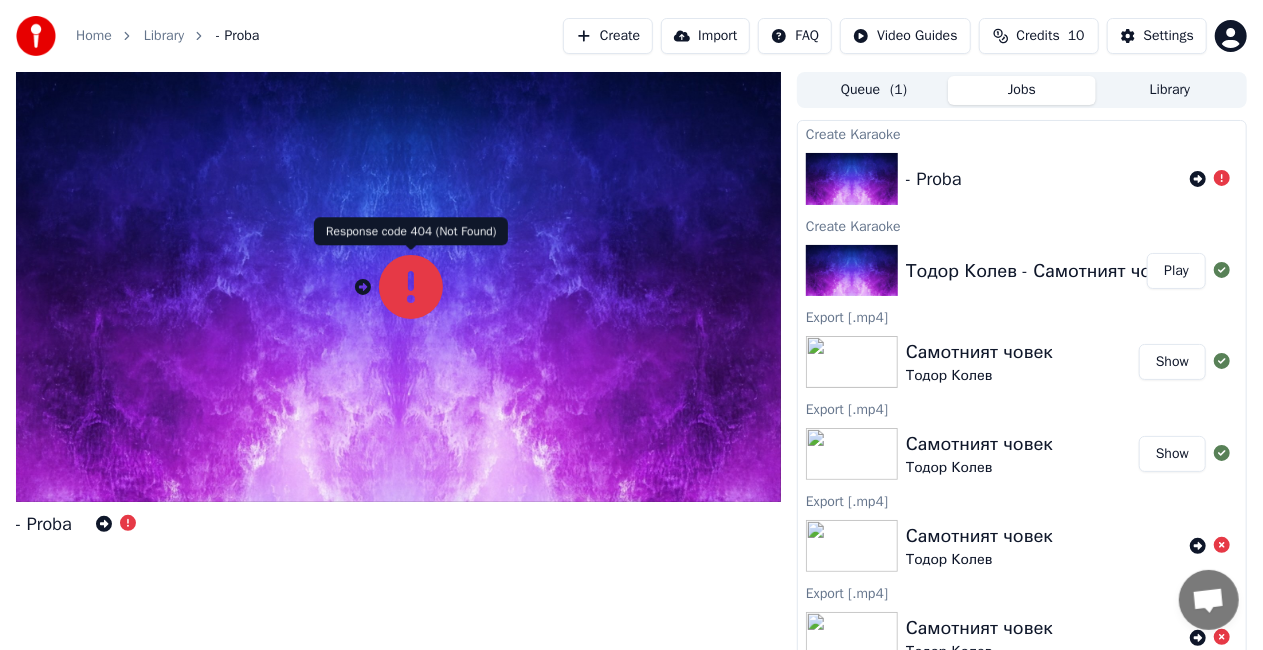 click 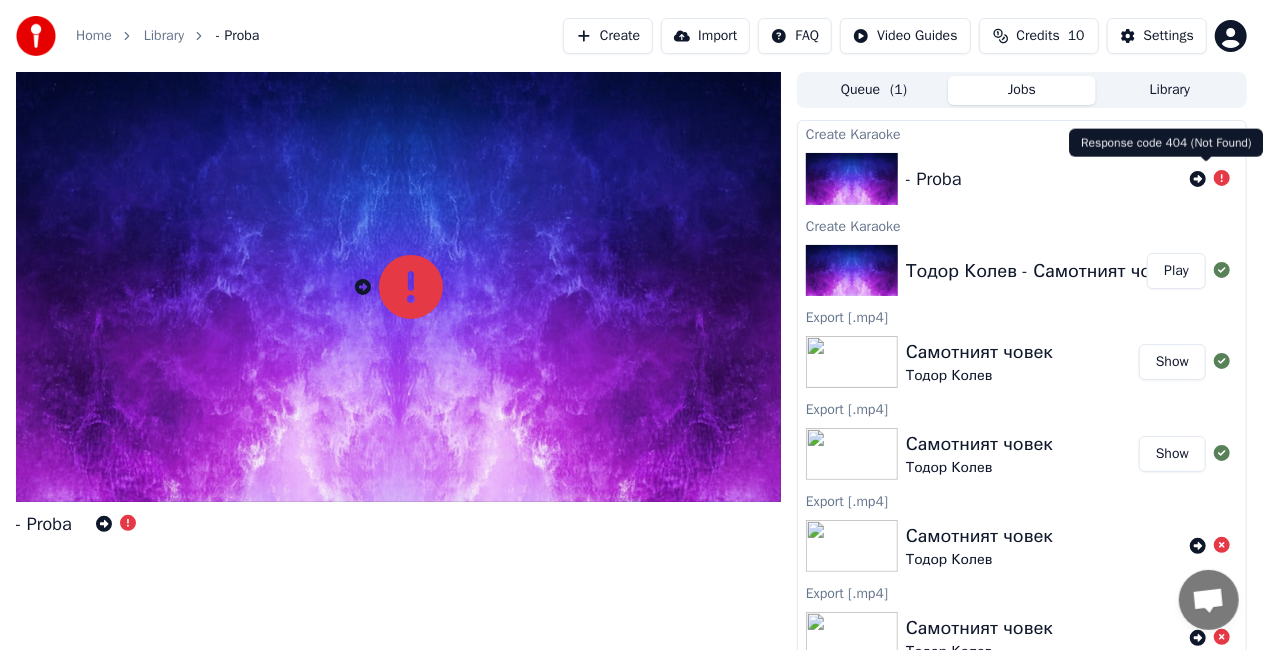 click 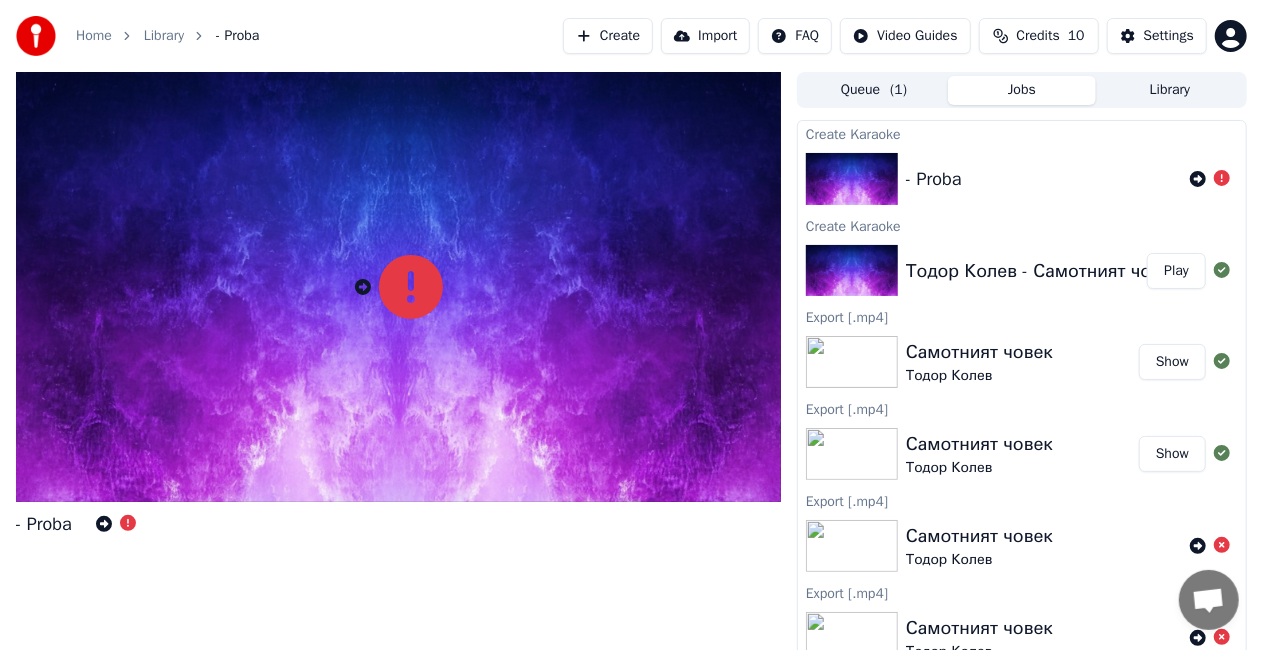 click 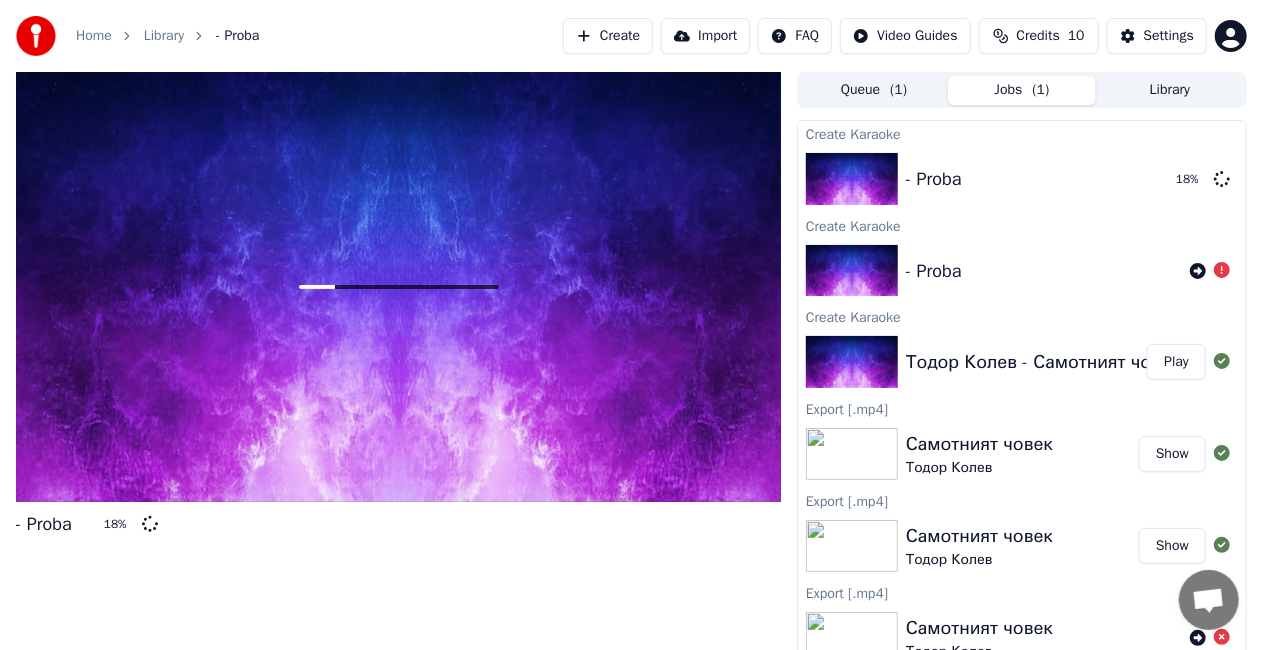 click on "- Proba 18 %" at bounding box center (398, 372) 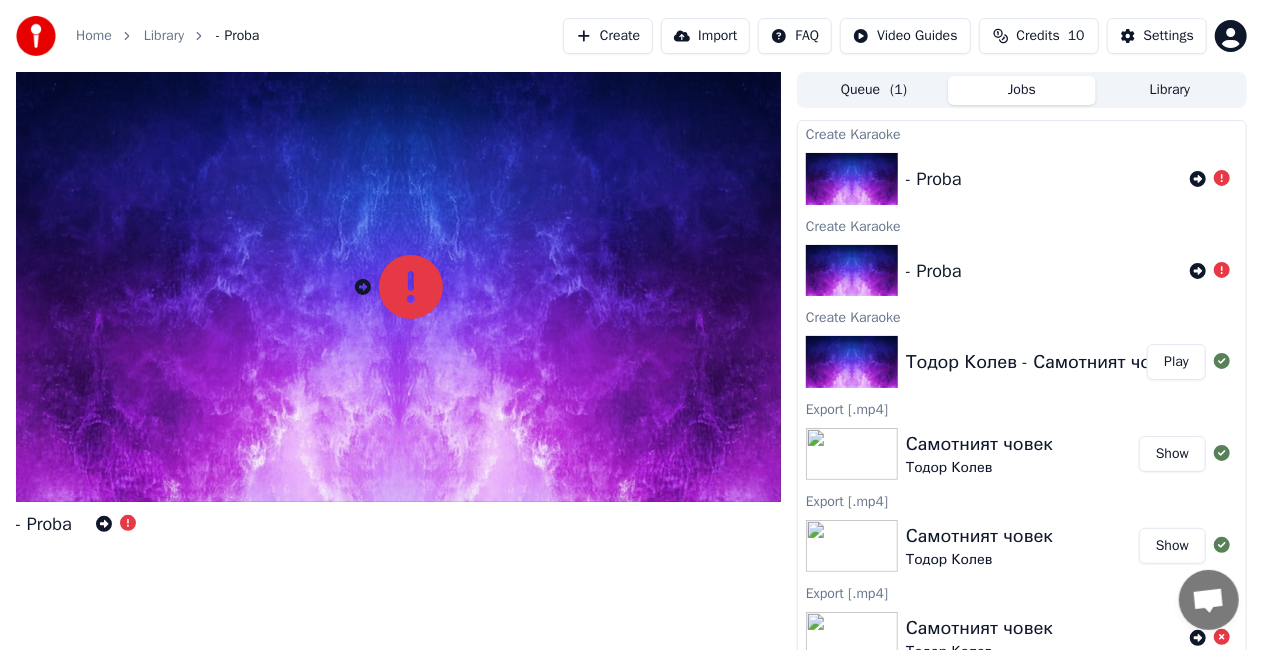 click on "Create" at bounding box center (608, 36) 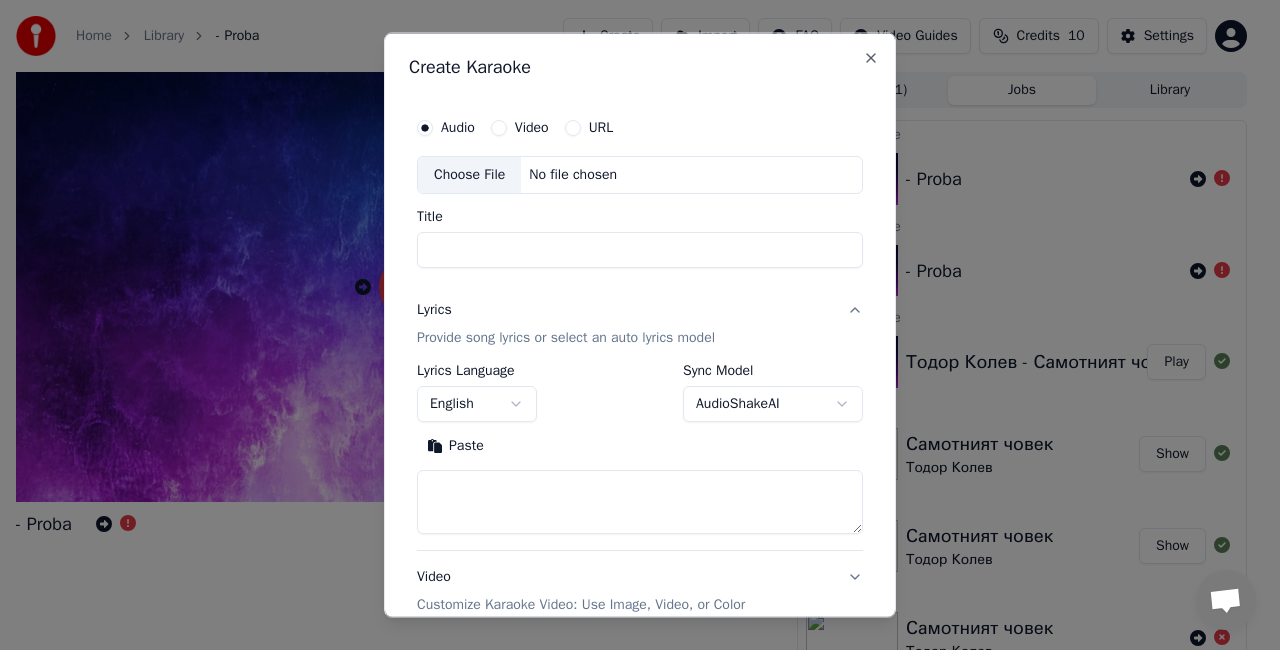 click on "Title" at bounding box center (640, 249) 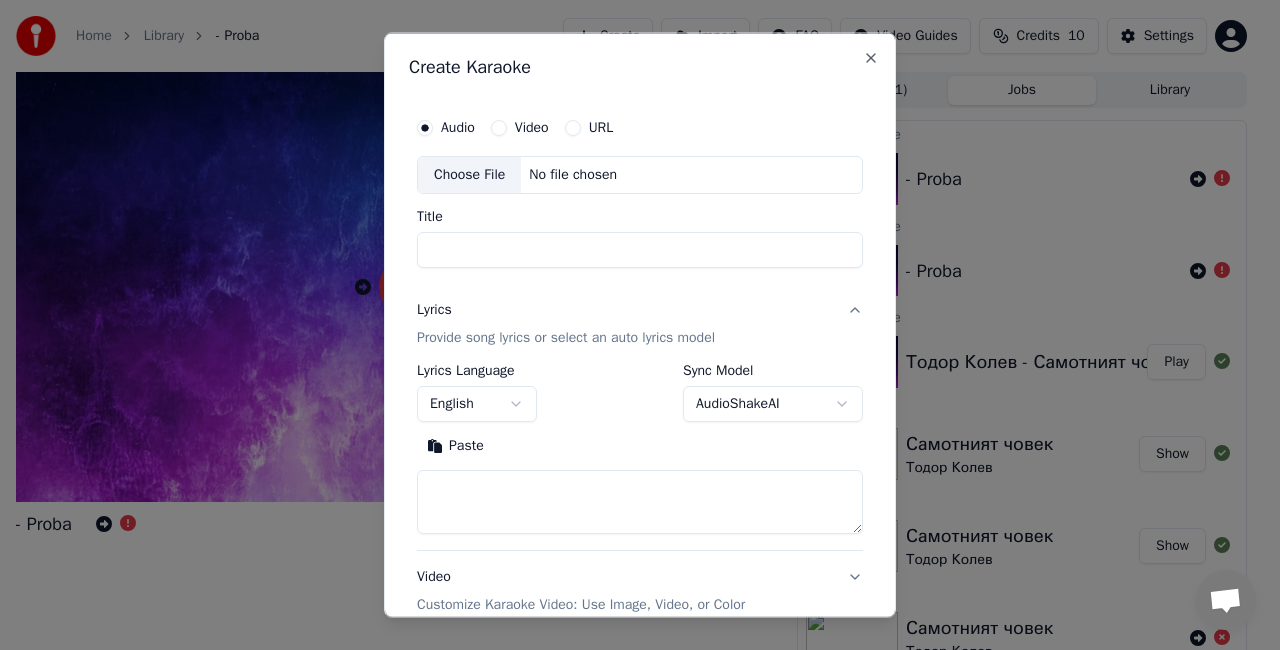 click on "Choose File" at bounding box center (469, 175) 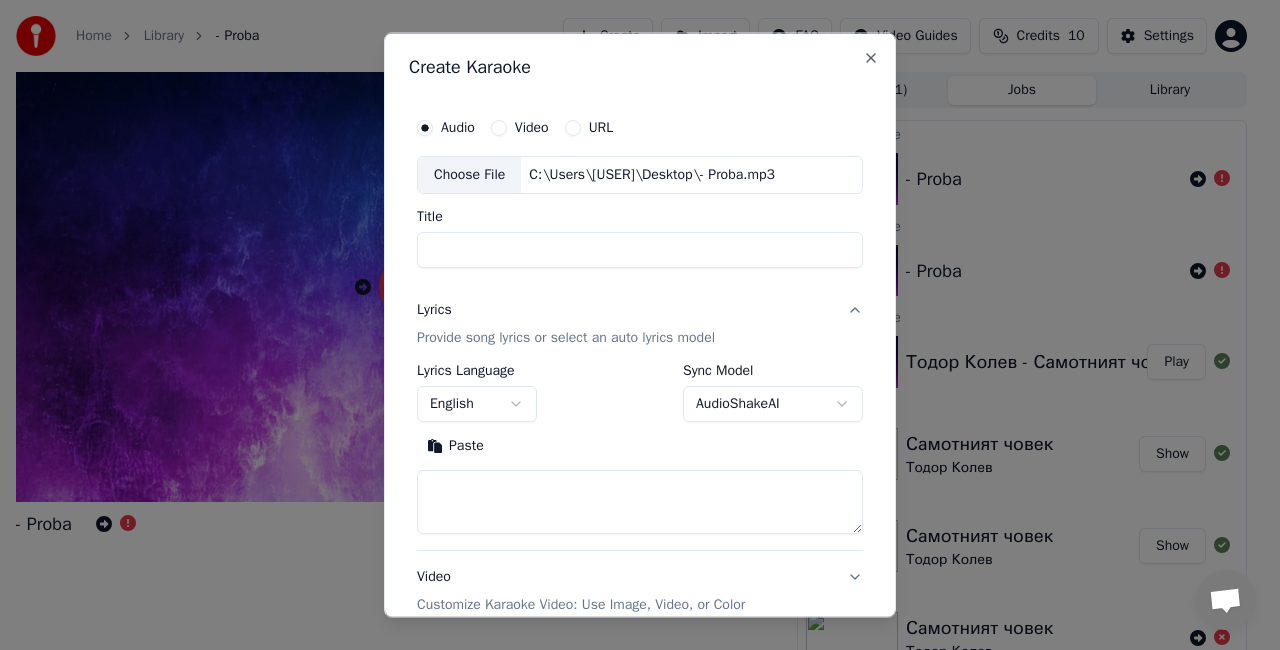 type on "*******" 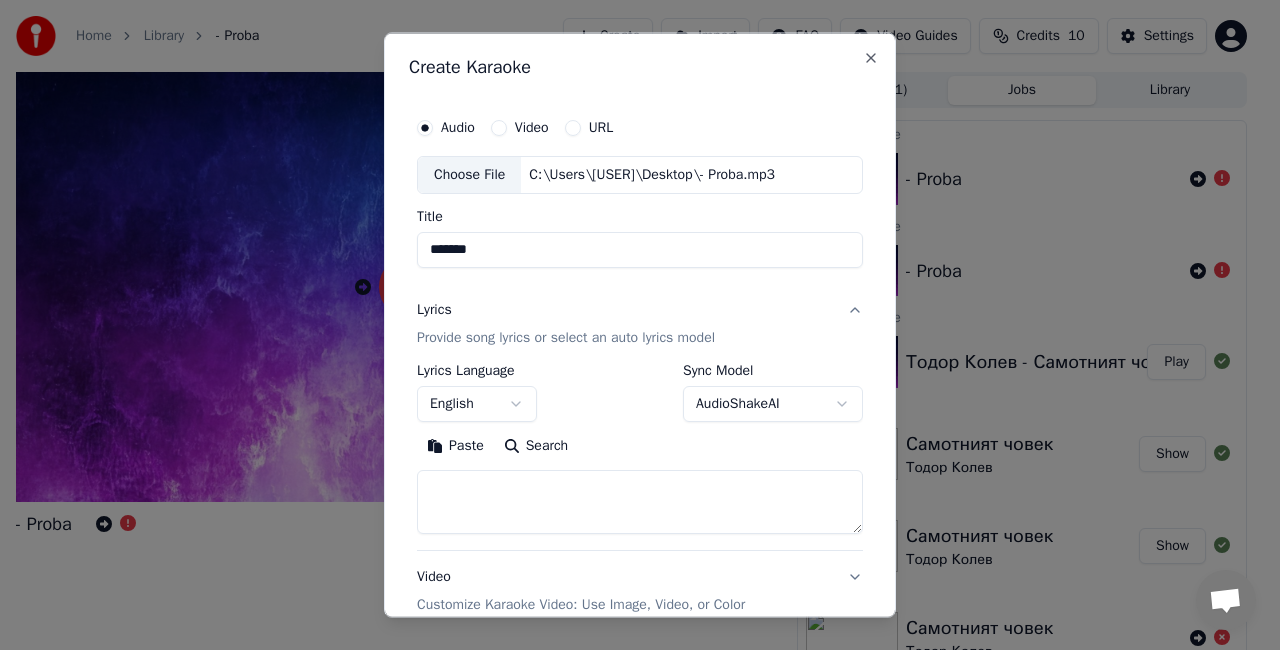 click on "Provide song lyrics or select an auto lyrics model" at bounding box center (566, 337) 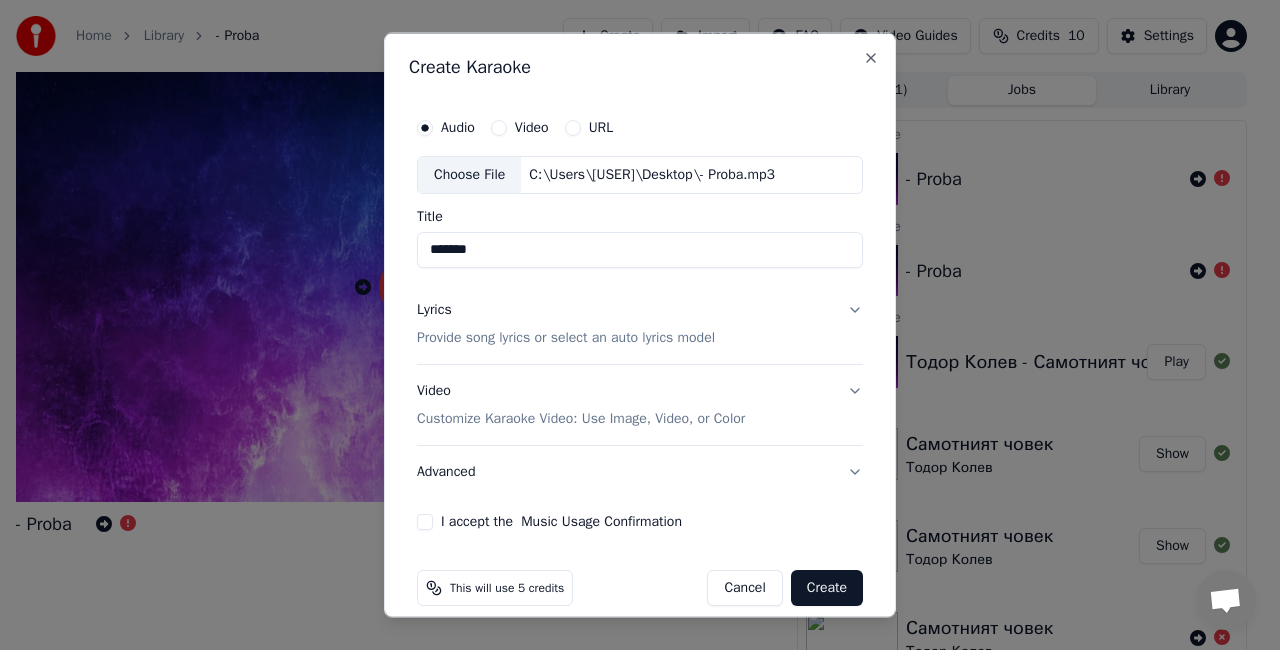 click on "Provide song lyrics or select an auto lyrics model" at bounding box center (566, 337) 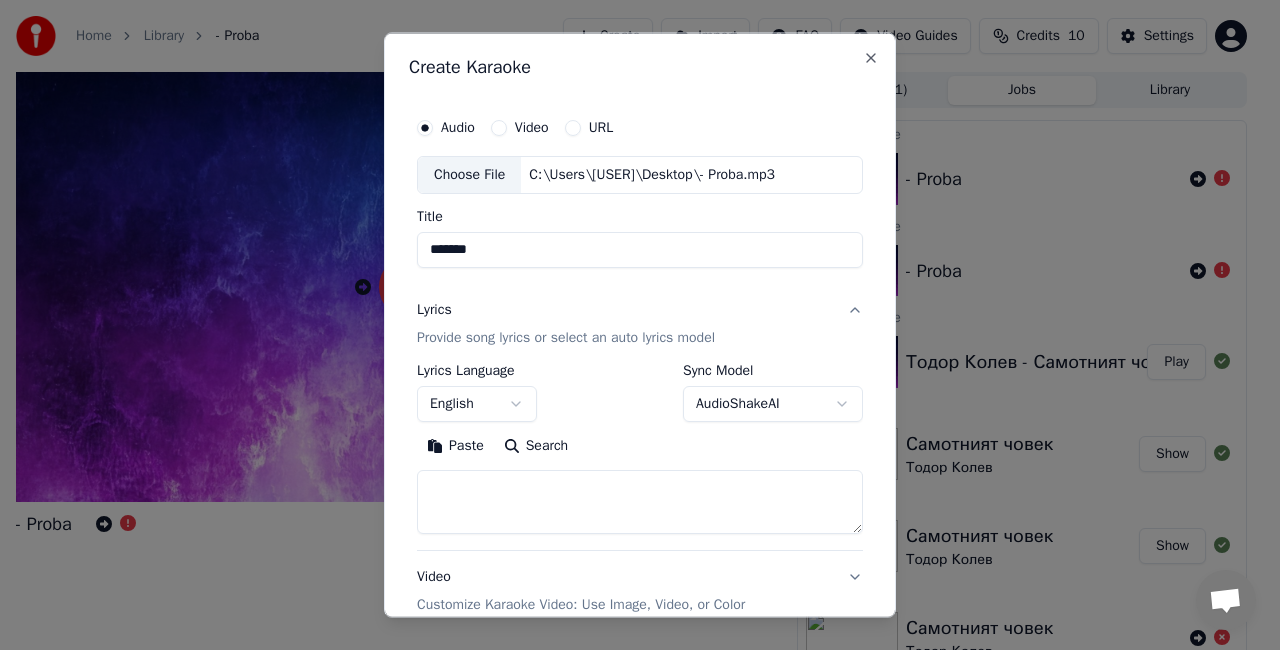 click at bounding box center [640, 501] 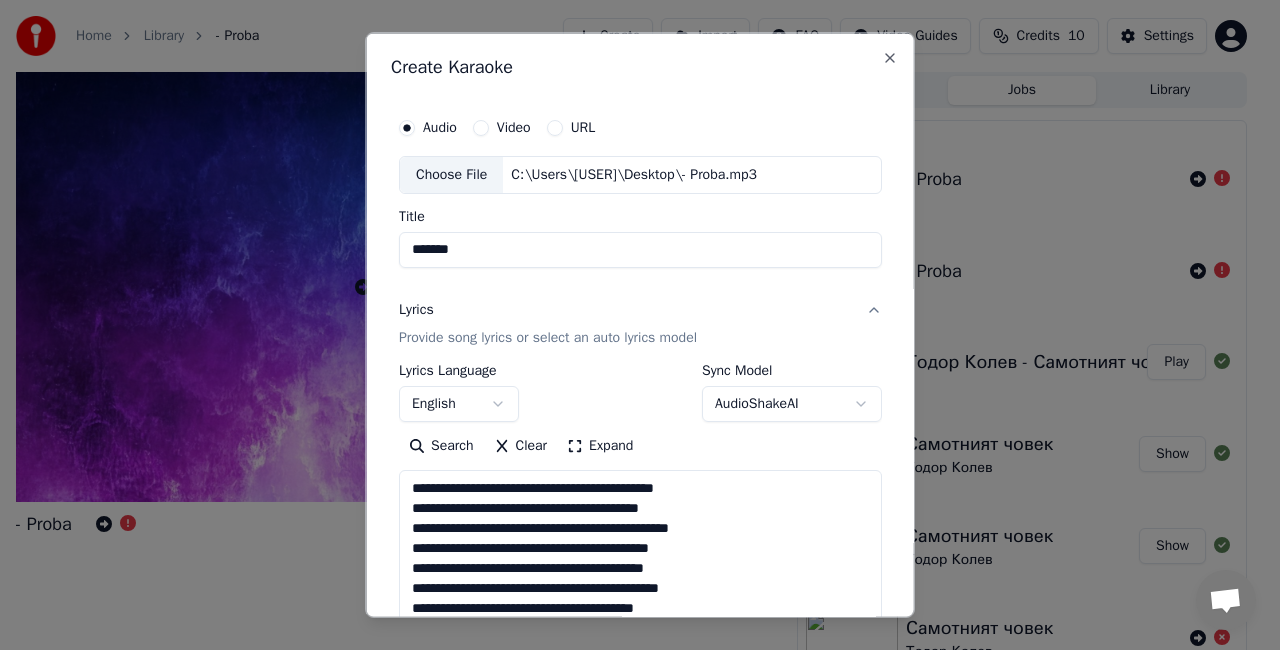 scroll, scrollTop: 424, scrollLeft: 0, axis: vertical 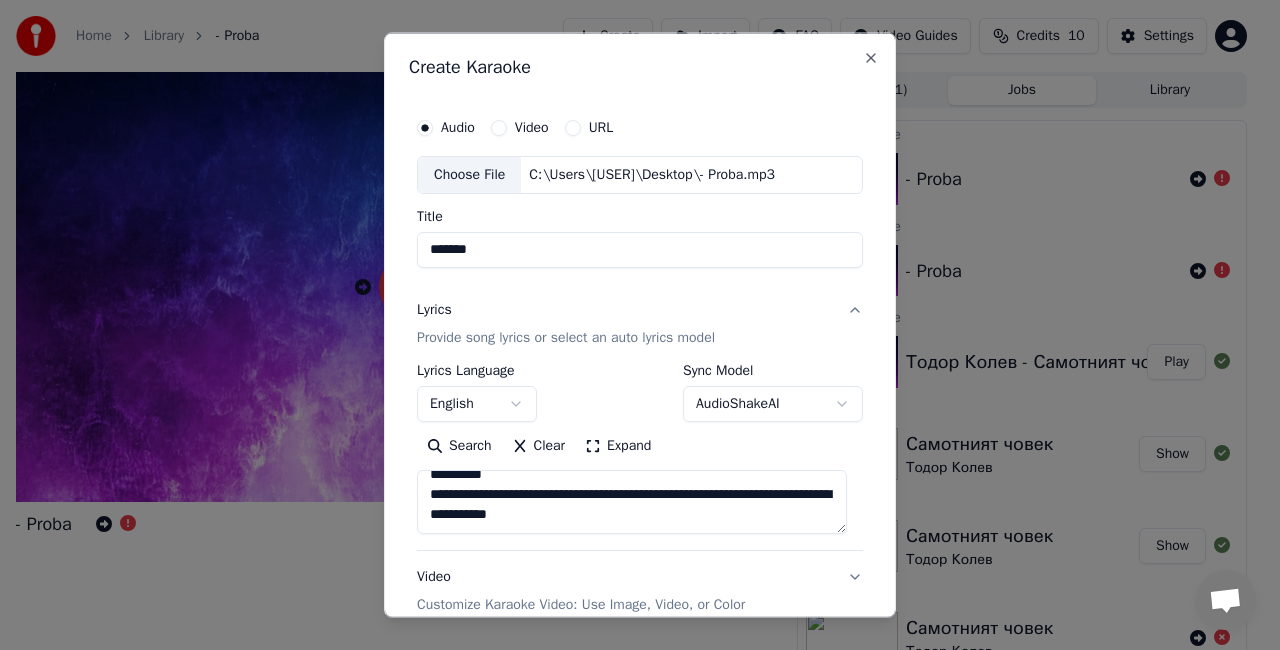 type on "**********" 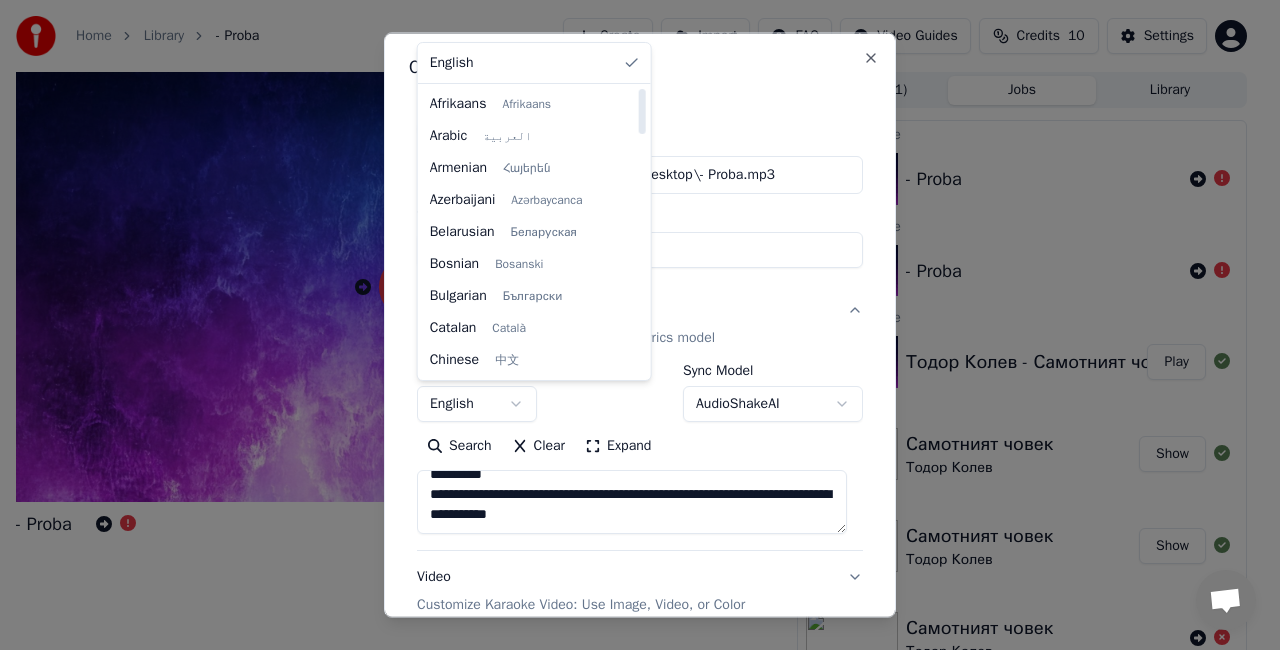 select on "**" 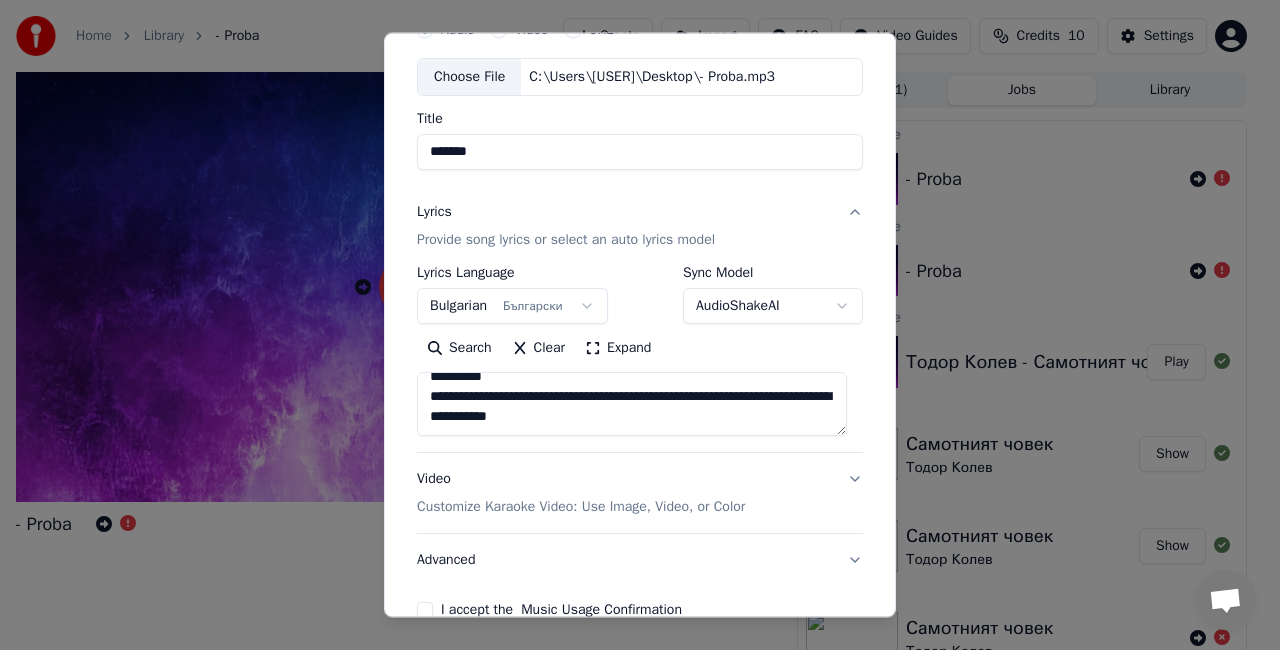 scroll, scrollTop: 204, scrollLeft: 0, axis: vertical 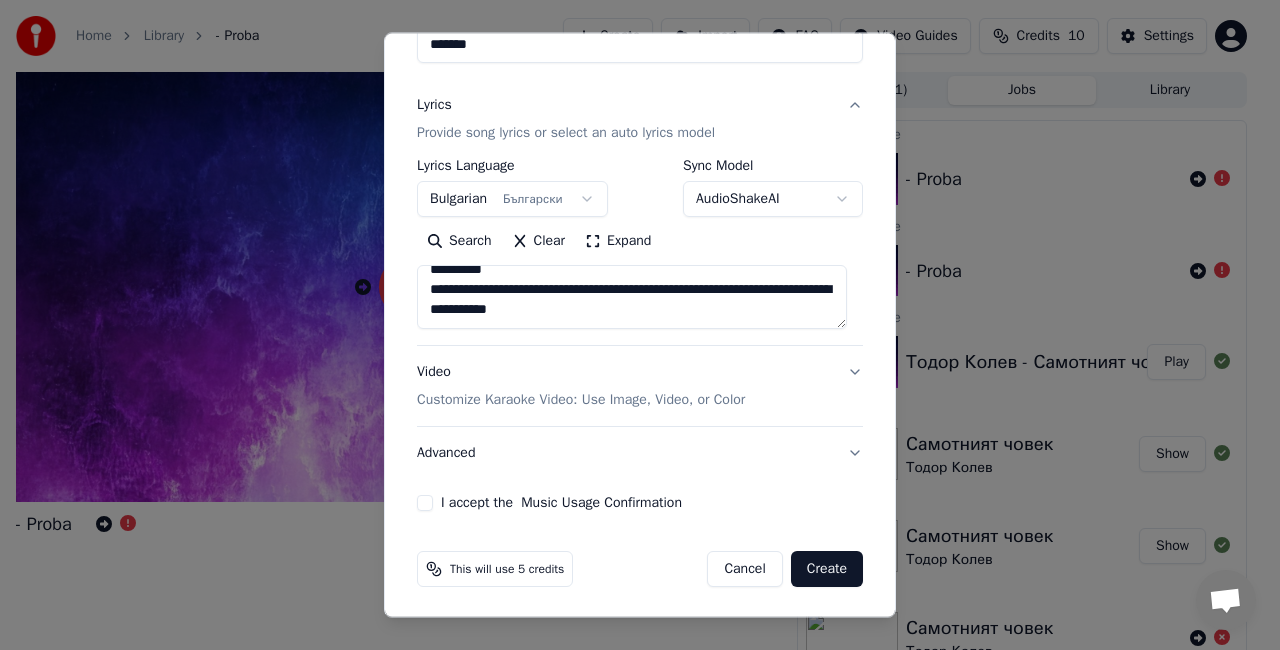click on "I accept the   Music Usage Confirmation" at bounding box center (425, 503) 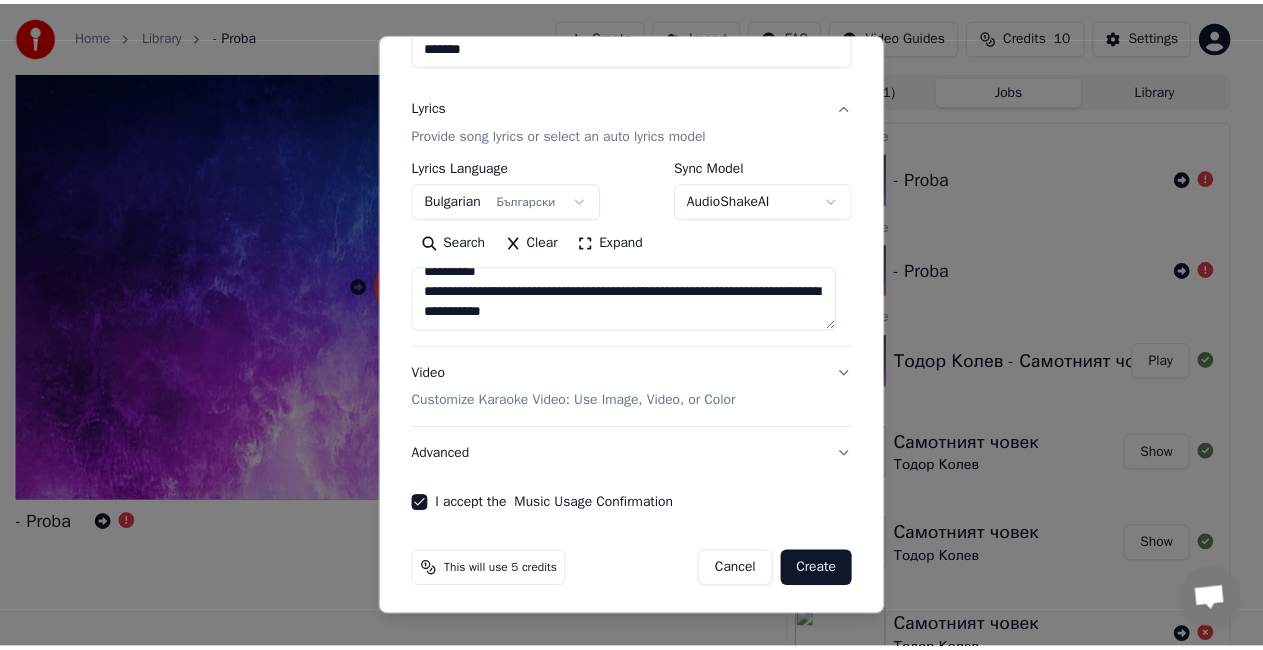 scroll, scrollTop: 204, scrollLeft: 0, axis: vertical 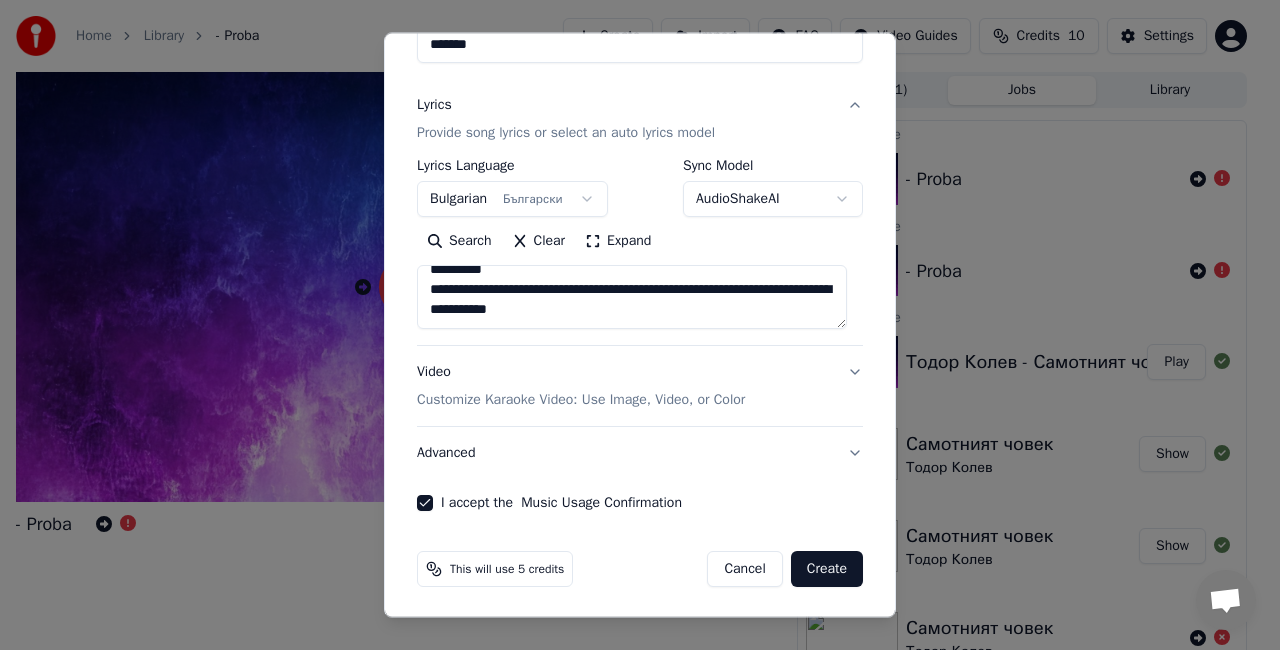 click on "Create" at bounding box center (827, 569) 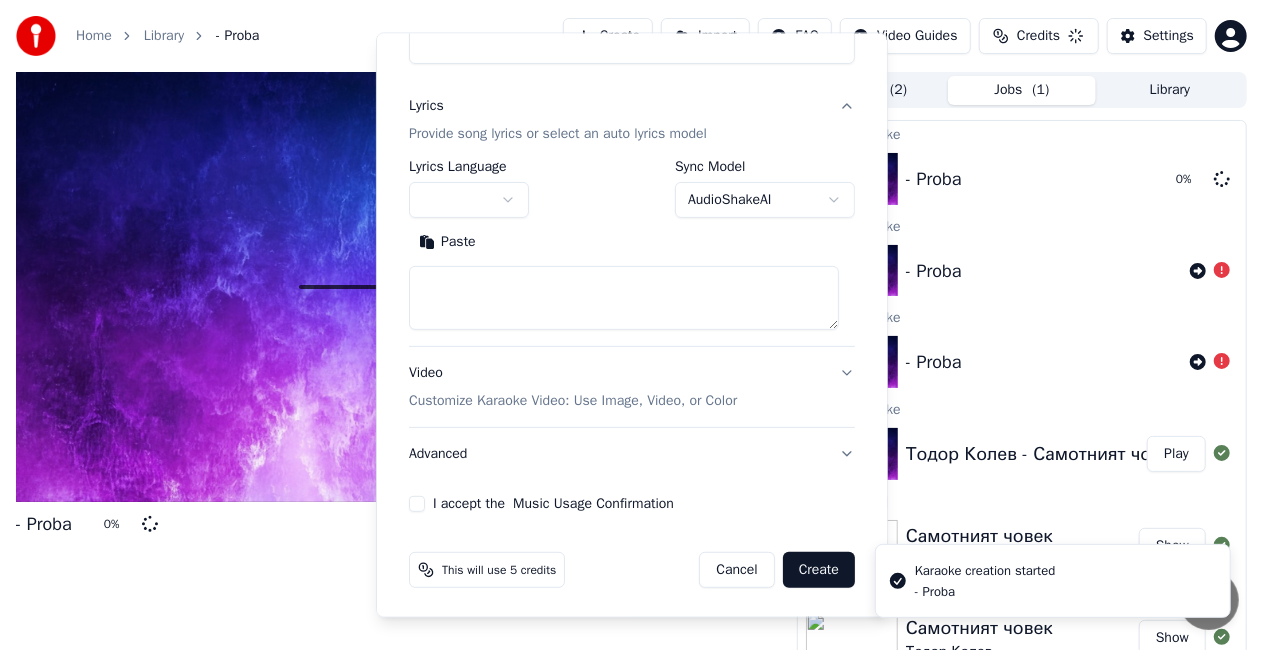 scroll, scrollTop: 0, scrollLeft: 0, axis: both 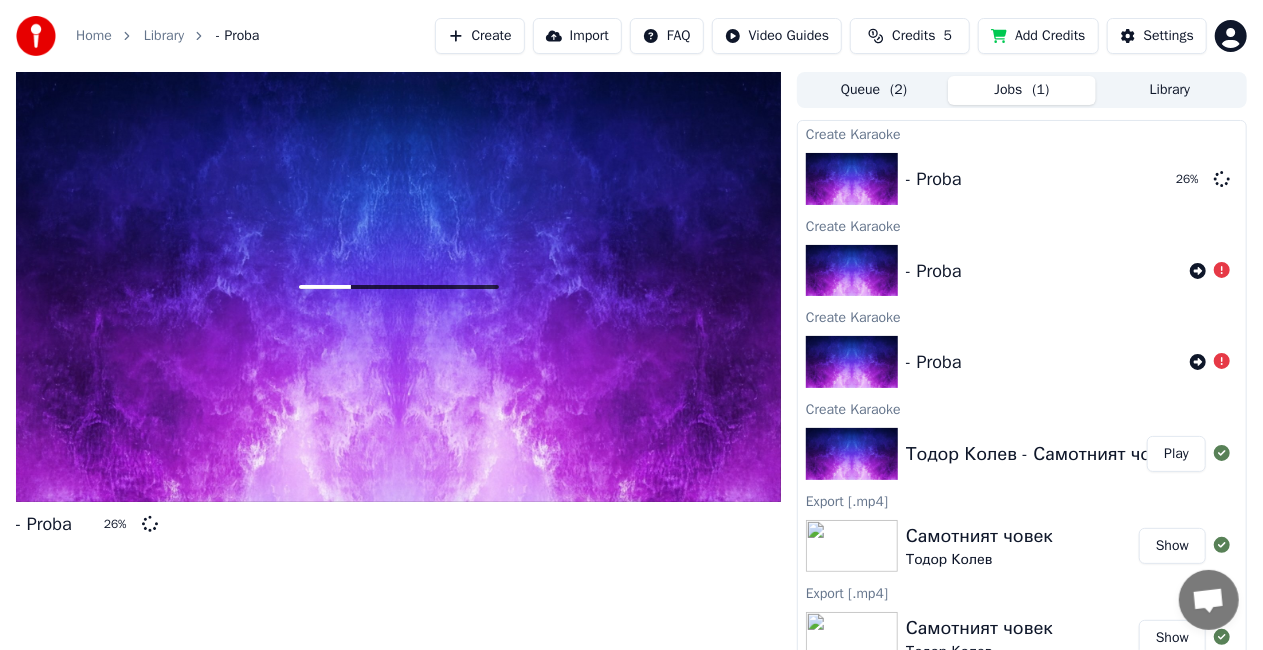click at bounding box center [398, 287] 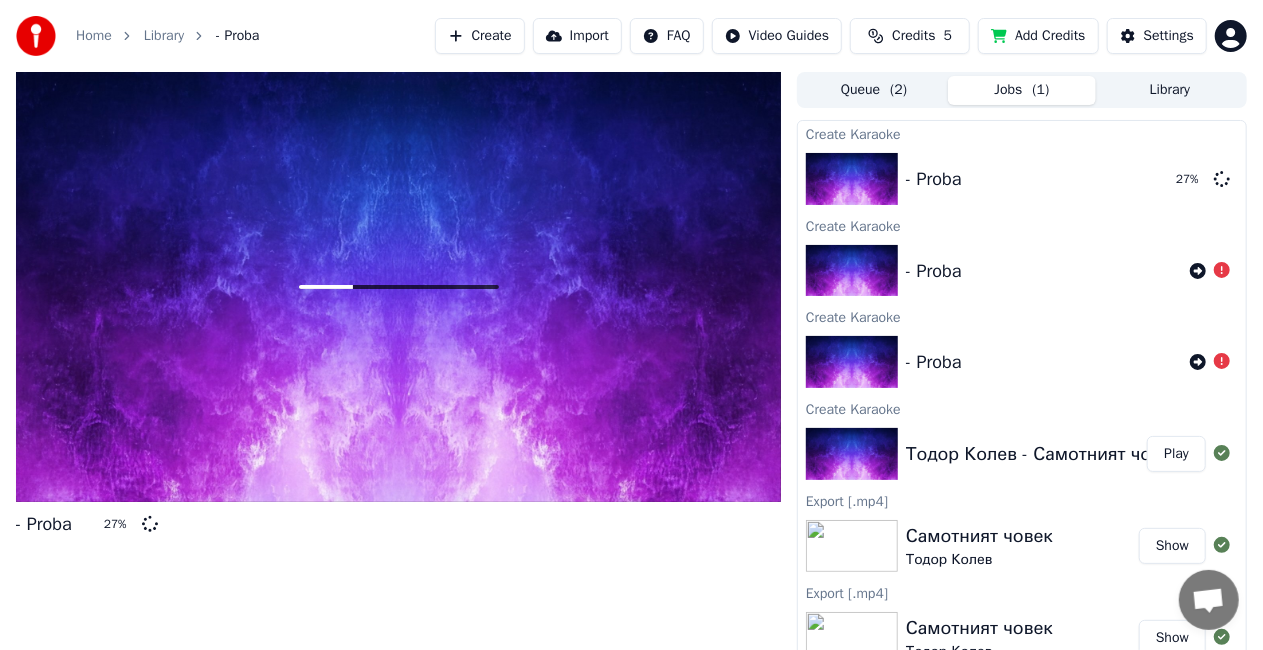 click at bounding box center [398, 287] 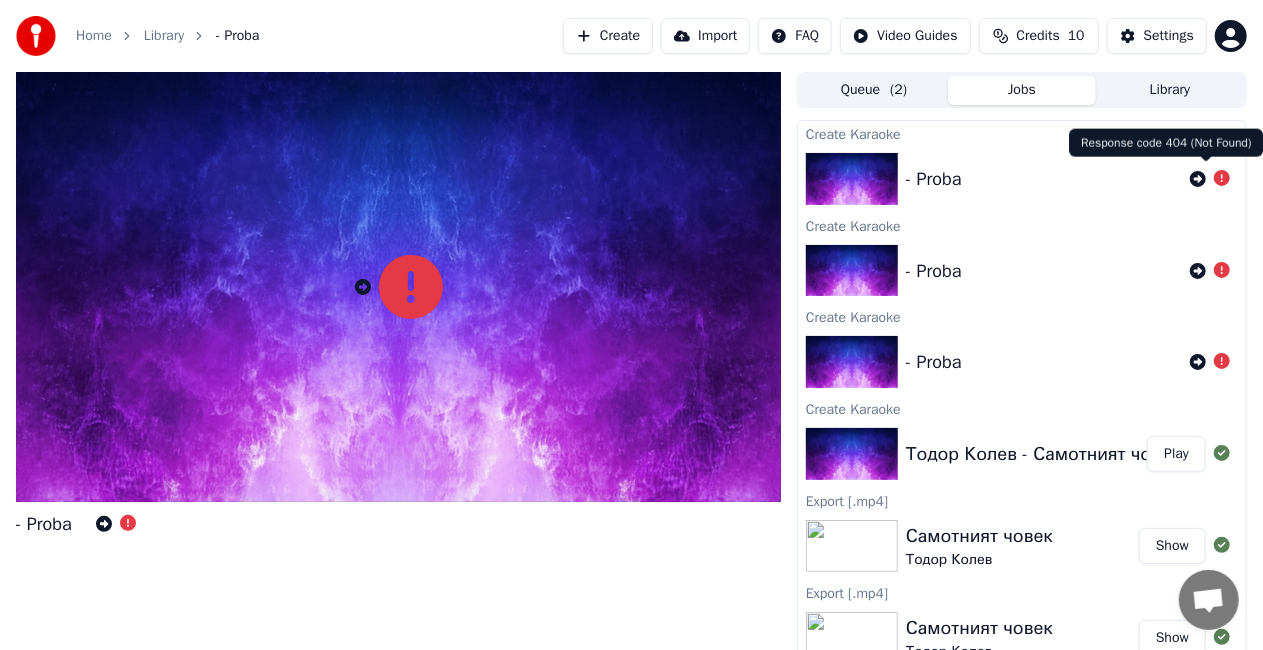 click 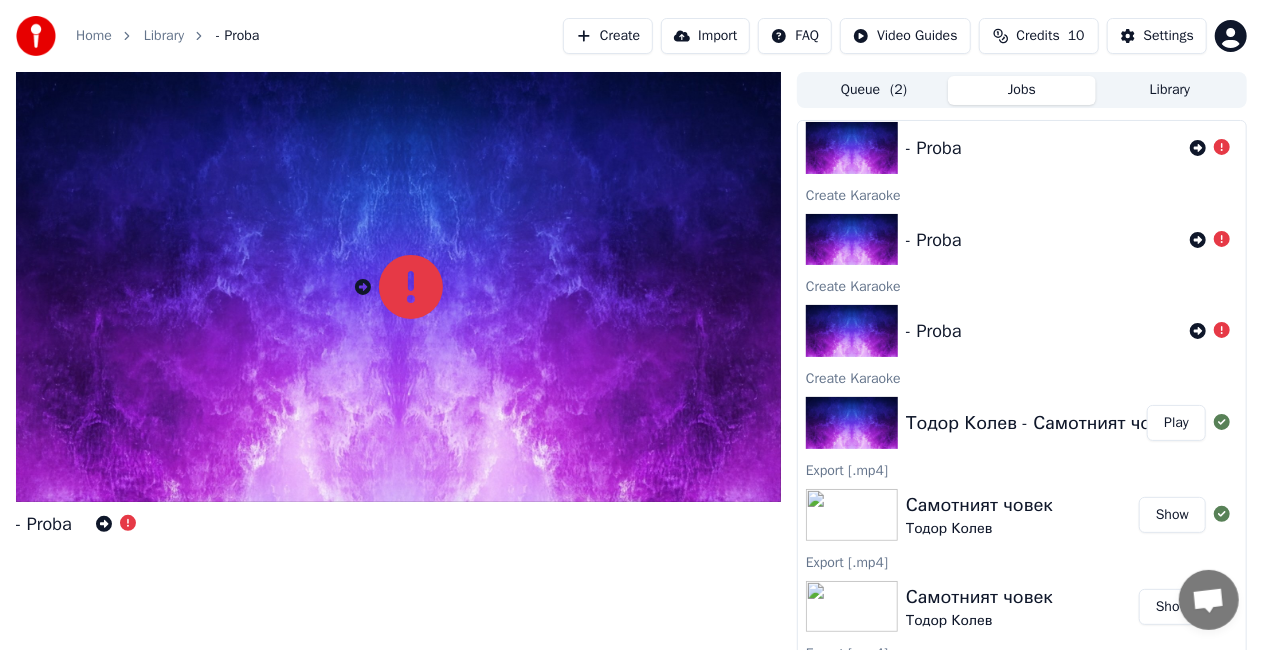 scroll, scrollTop: 0, scrollLeft: 0, axis: both 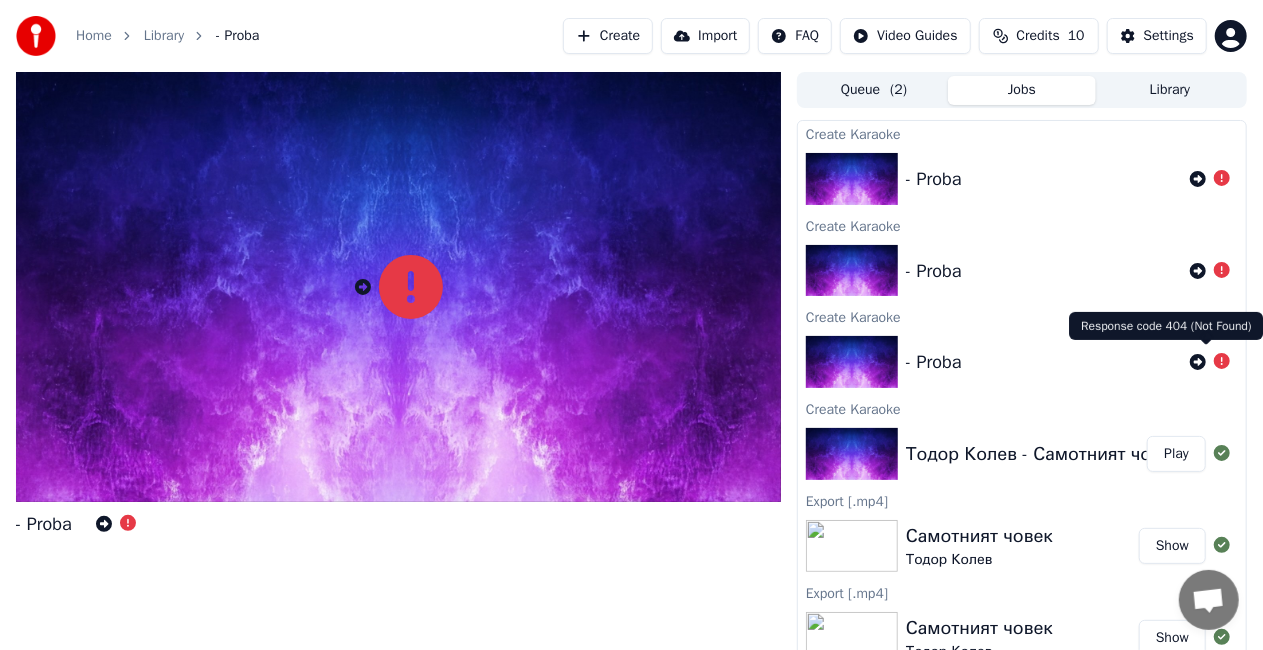 click 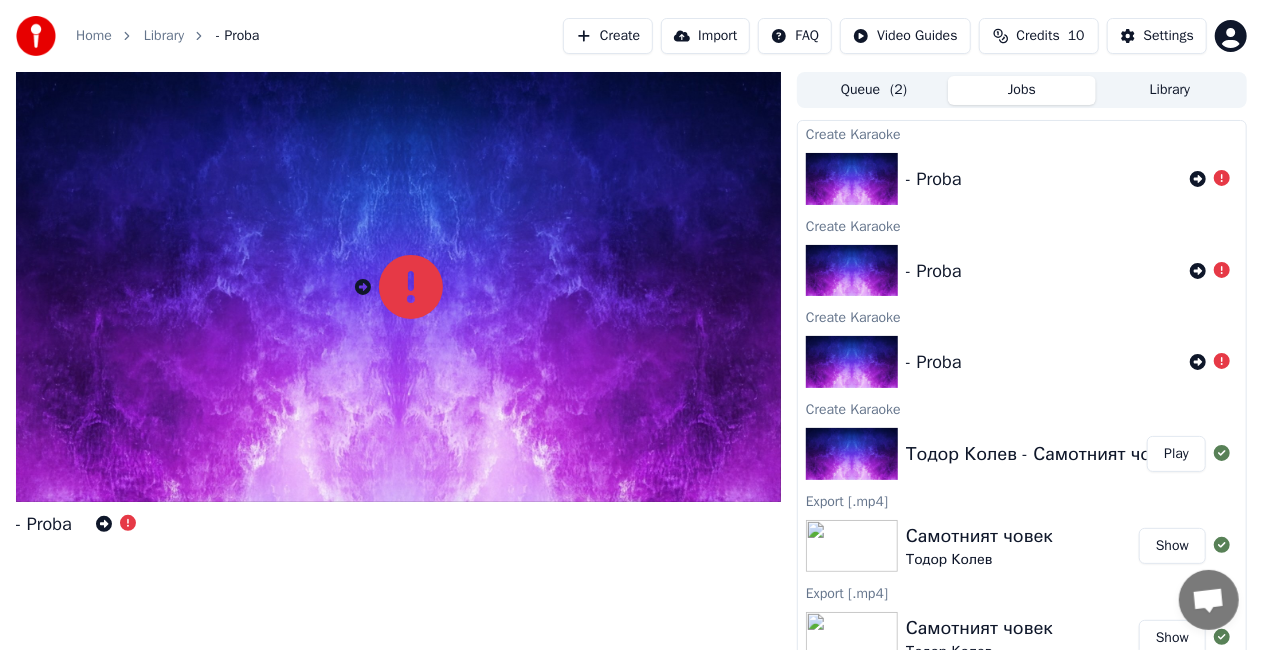 click on "Queue ( 2 )" at bounding box center [874, 90] 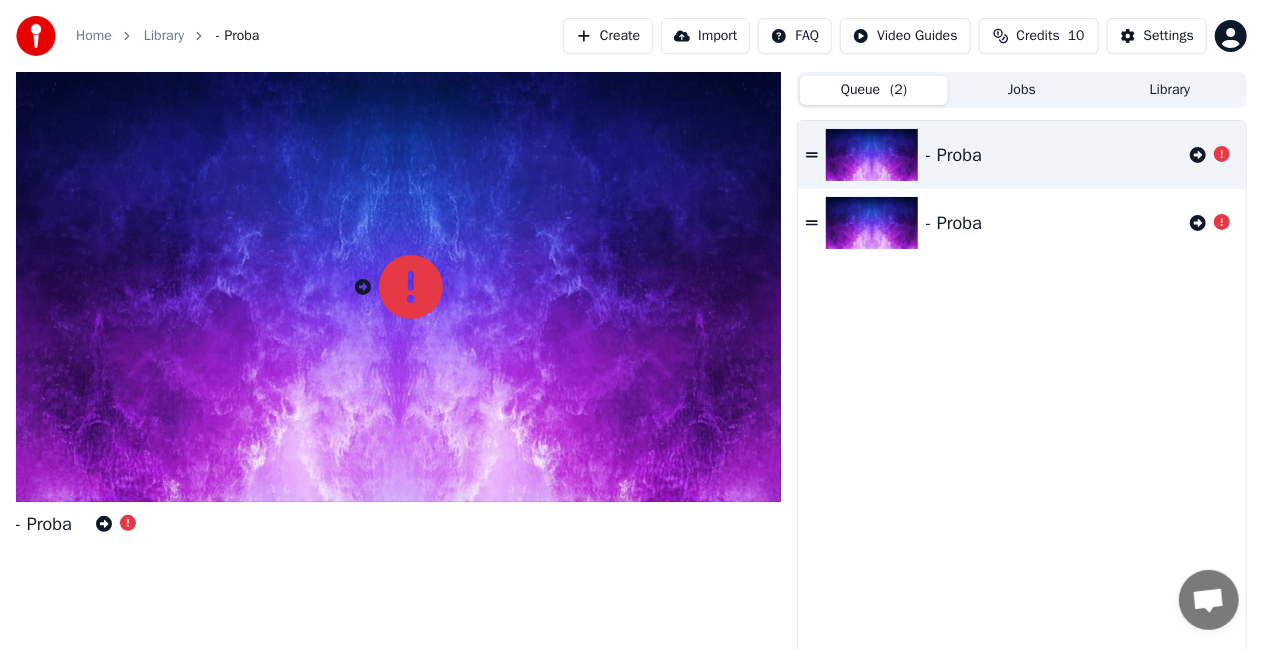 click 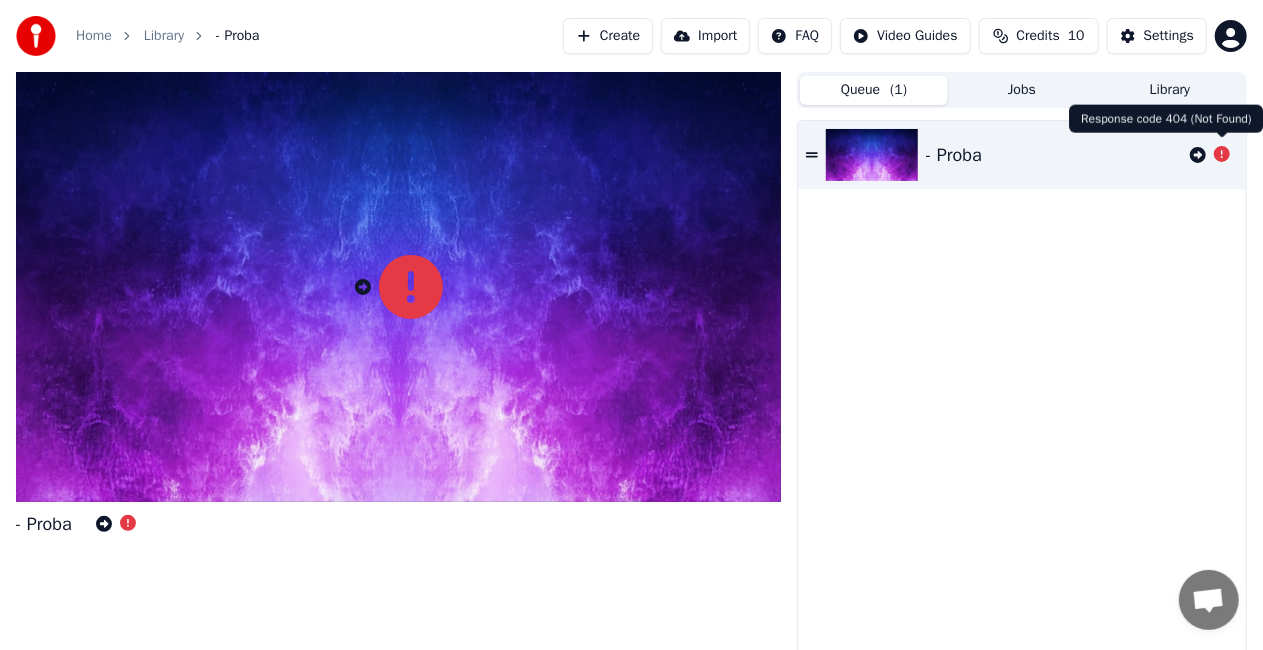 click 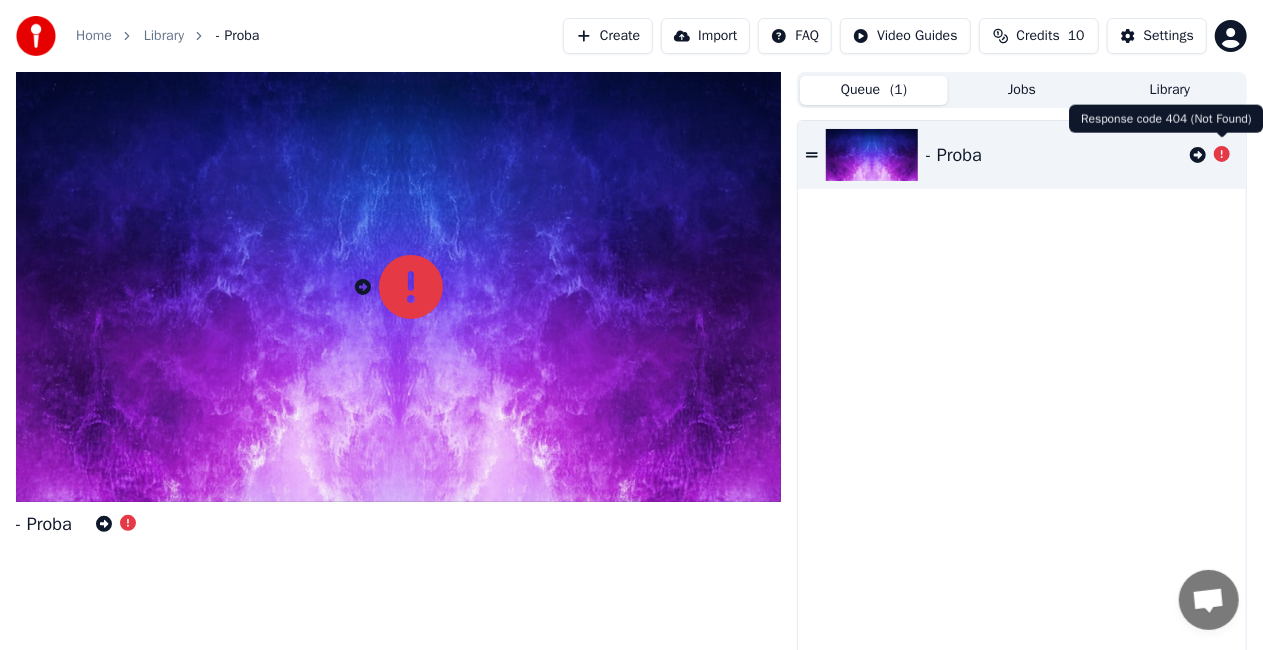click 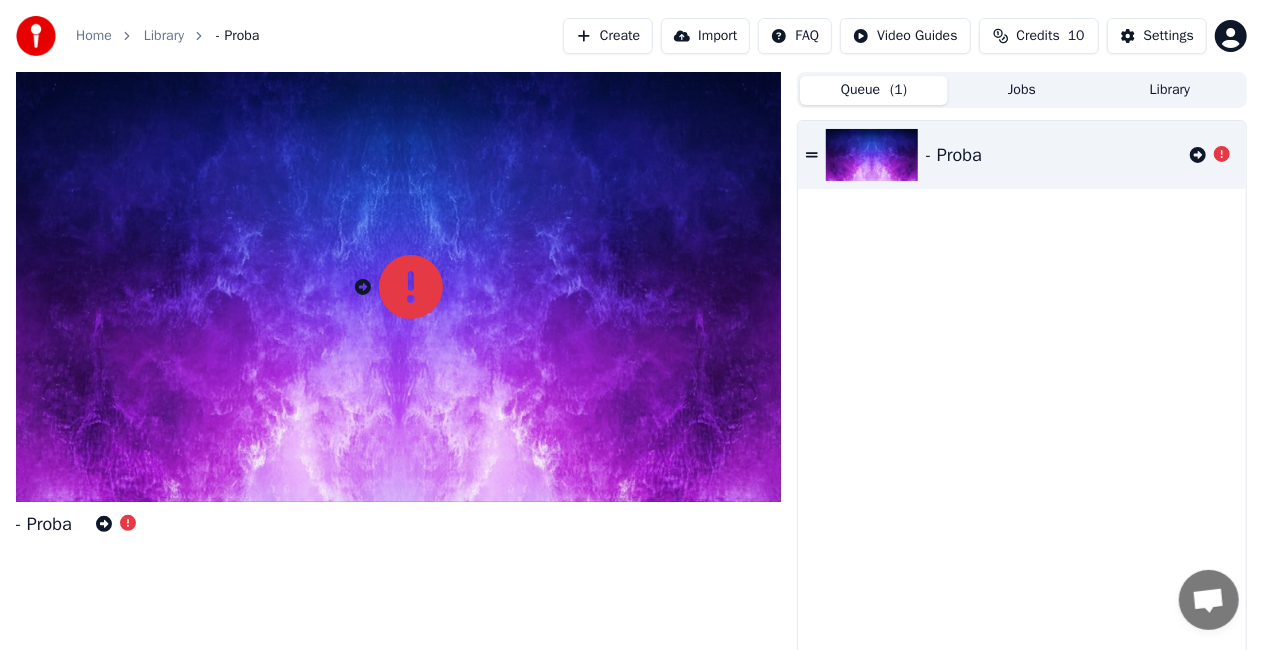 click 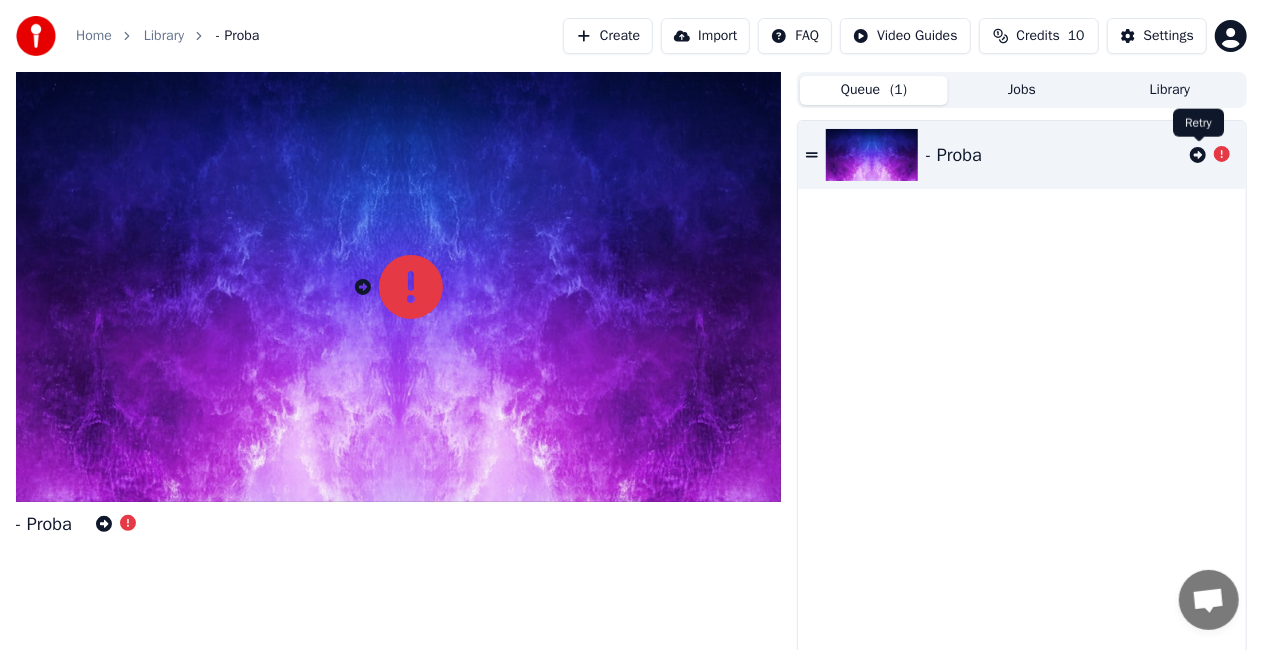 click 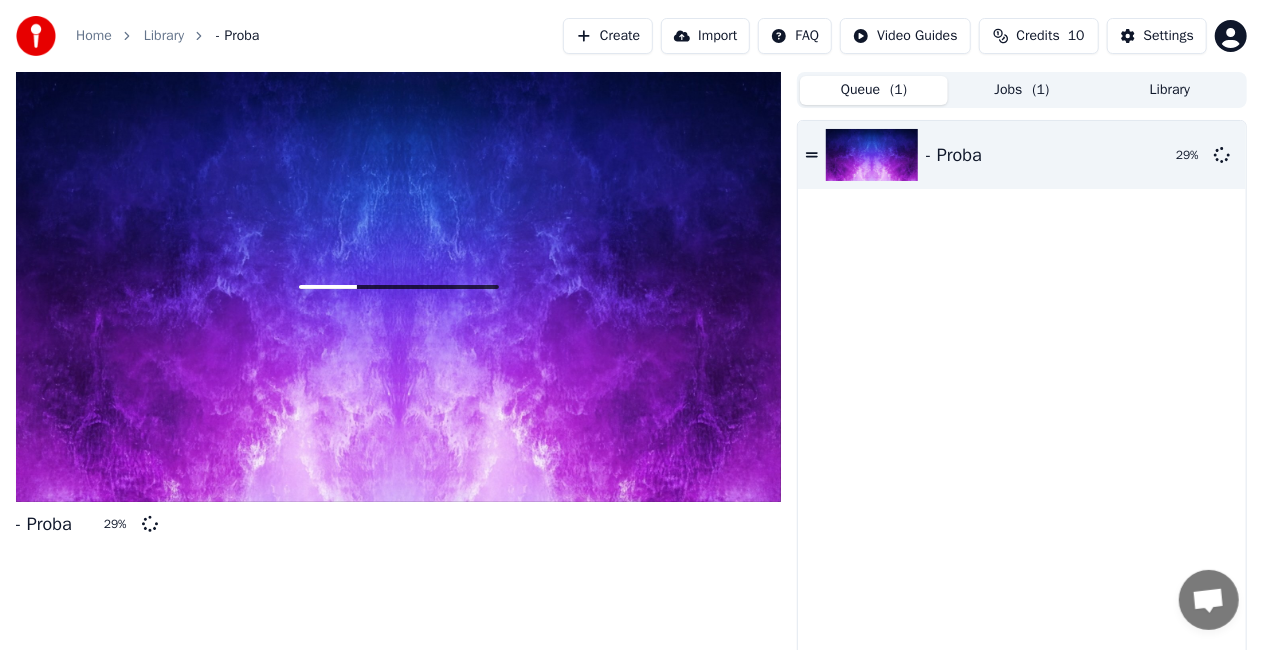 click on "- Proba 29 %" at bounding box center [1022, 396] 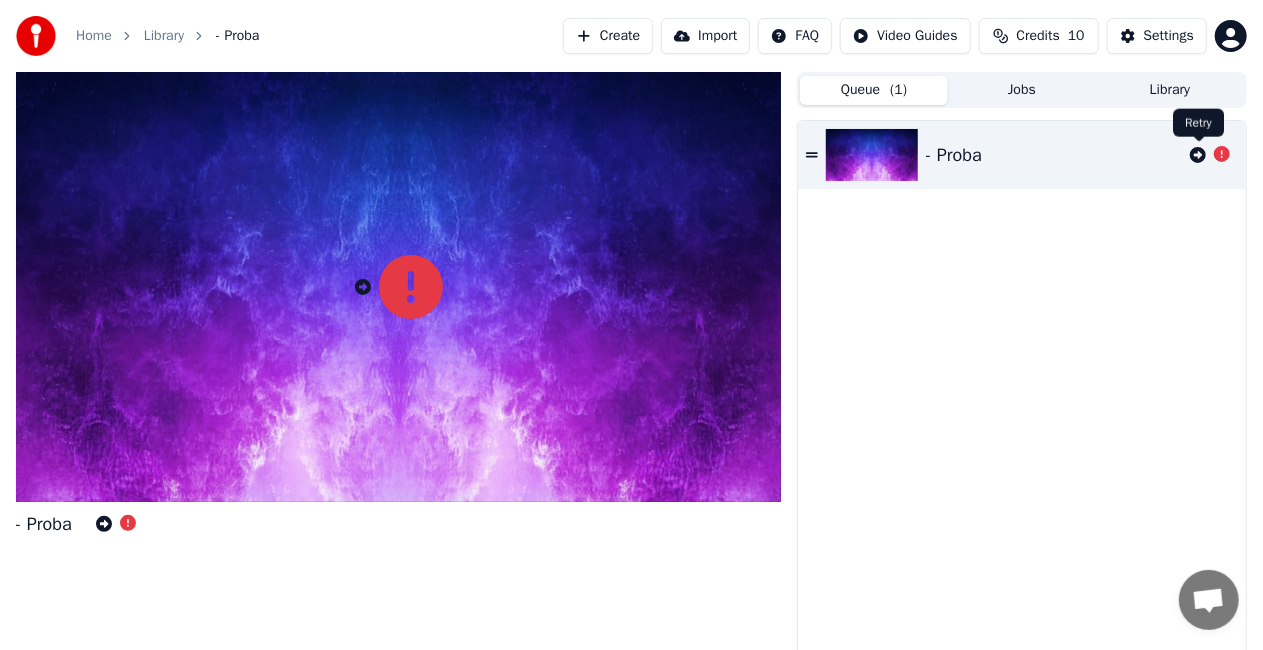click 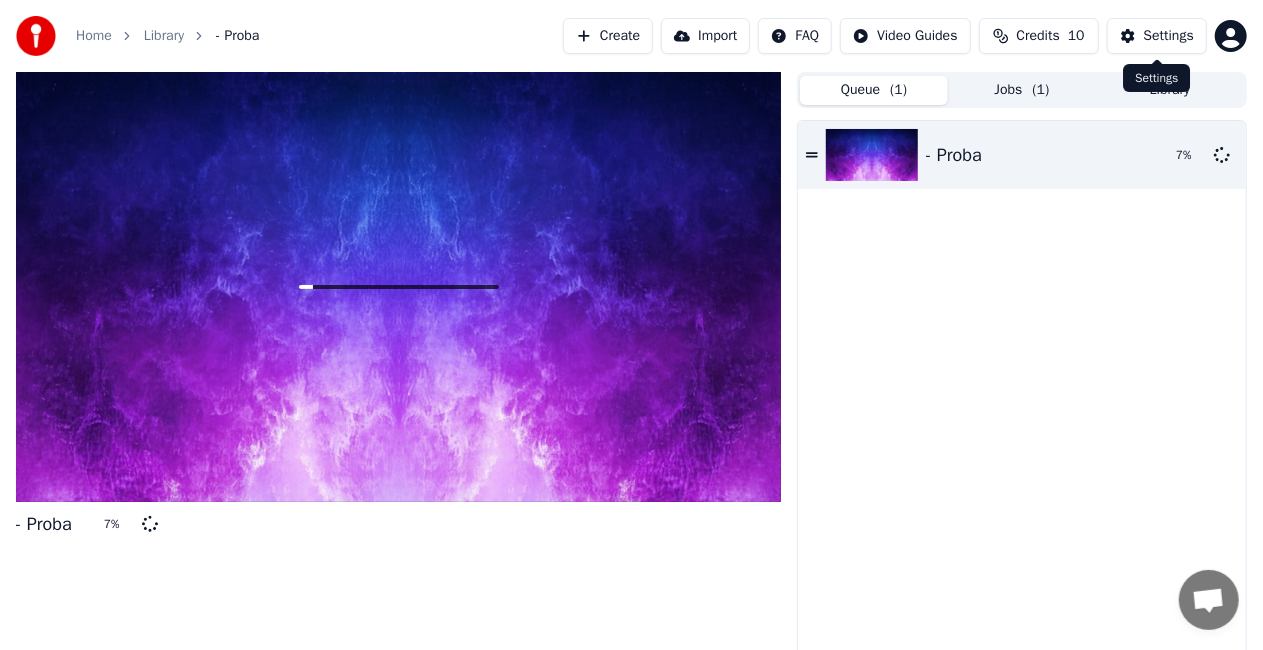 click on "Settings" at bounding box center (1169, 36) 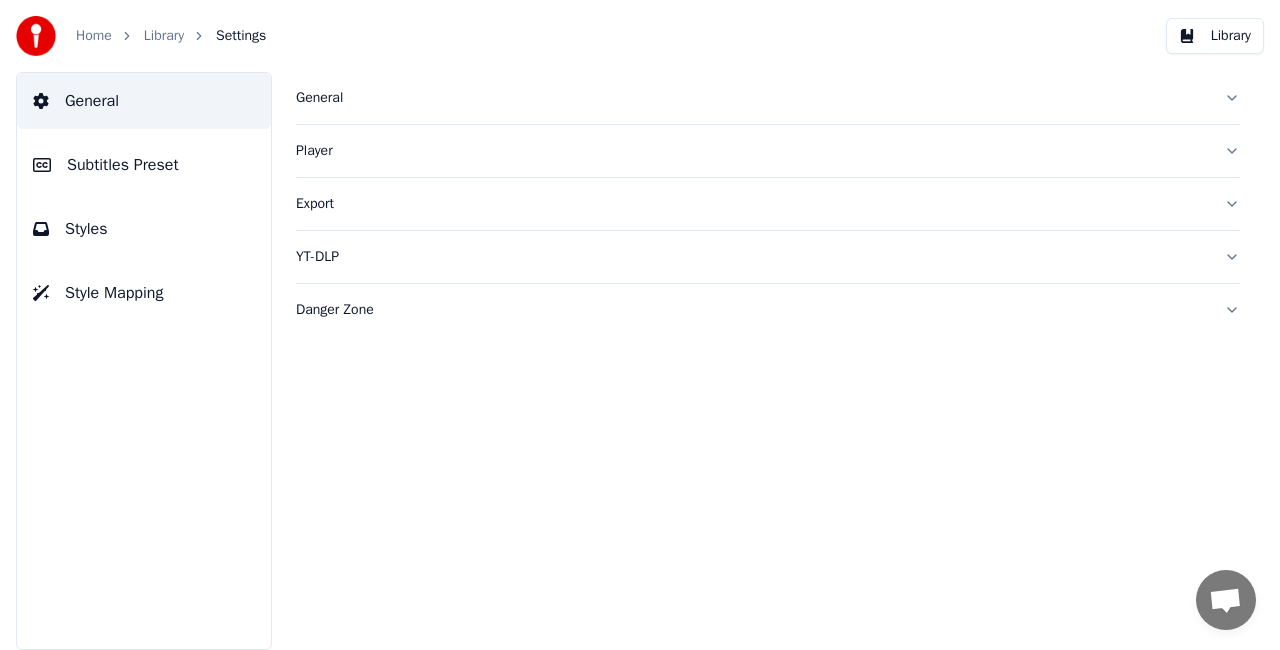 click on "Home" at bounding box center [94, 36] 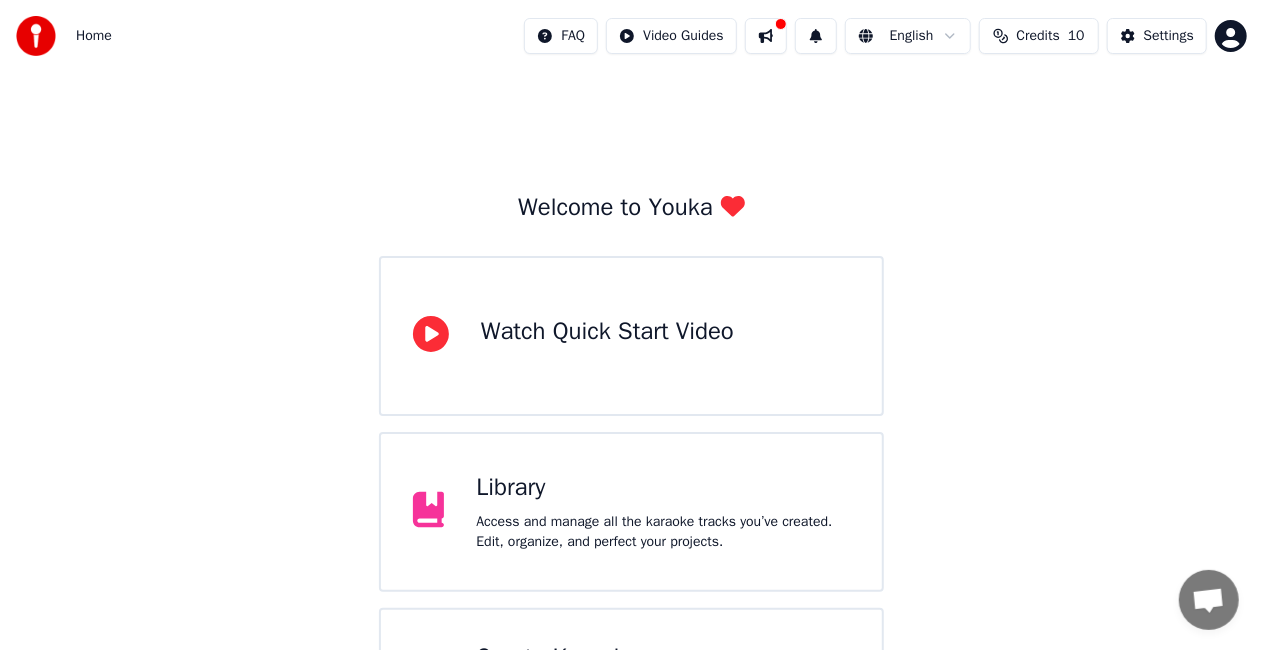 click on "Credits" at bounding box center [1038, 36] 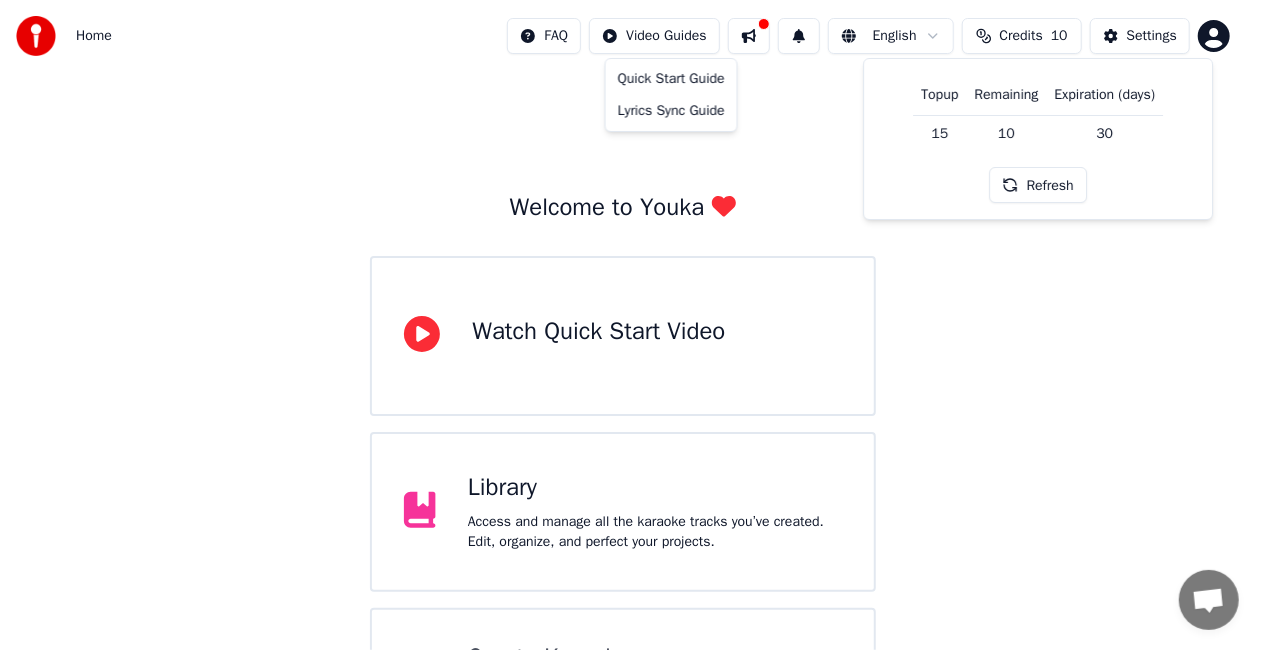 click on "Home FAQ Video Guides English Credits 10 Settings Welcome to Youka Watch Quick Start Video Library Access and manage all the karaoke tracks you’ve created. Edit, organize, and perfect your projects. Create Karaoke Create karaoke from audio or video files (MP3, MP4, and more), or paste a URL to instantly generate a karaoke video with synchronized lyrics. Topup Remaining Expiration (days) 15 10 30 Refresh Quick Start Guide Lyrics Sync Guide" at bounding box center [631, 388] 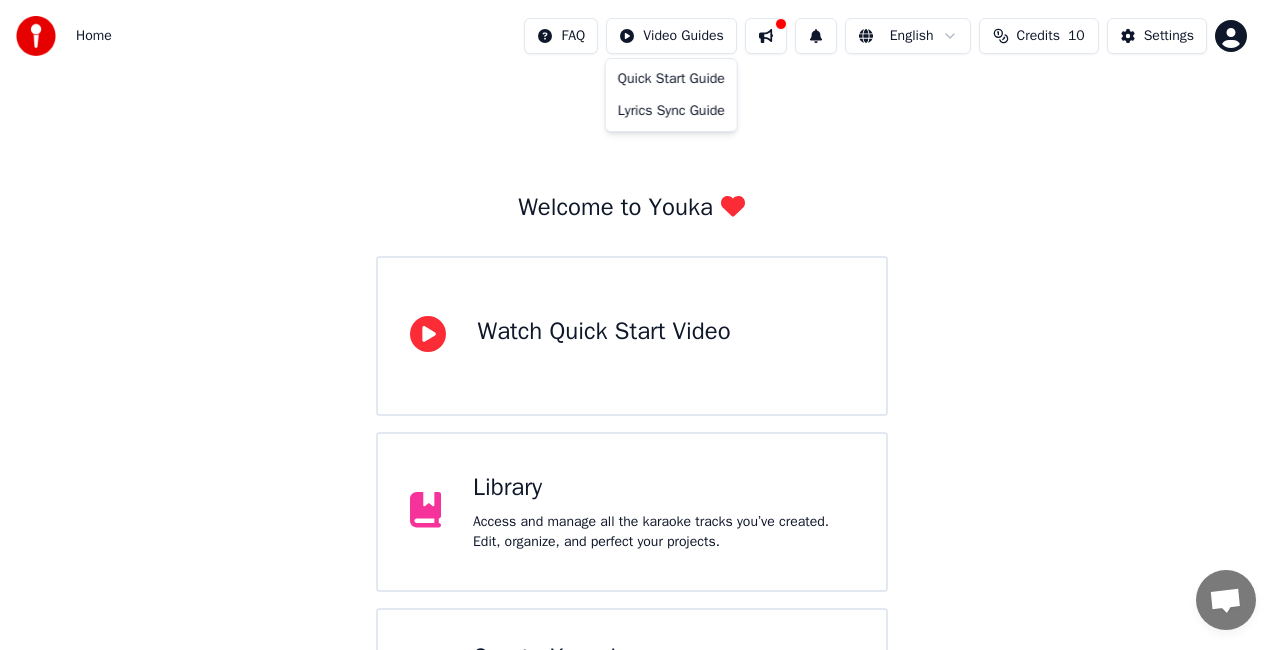 click on "Home FAQ Video Guides English Credits 10 Settings Welcome to Youka Watch Quick Start Video Library Access and manage all the karaoke tracks you’ve created. Edit, organize, and perfect your projects. Create Karaoke Create karaoke from audio or video files (MP3, MP4, and more), or paste a URL to instantly generate a karaoke video with synchronized lyrics. Quick Start Guide Lyrics Sync Guide" at bounding box center (640, 388) 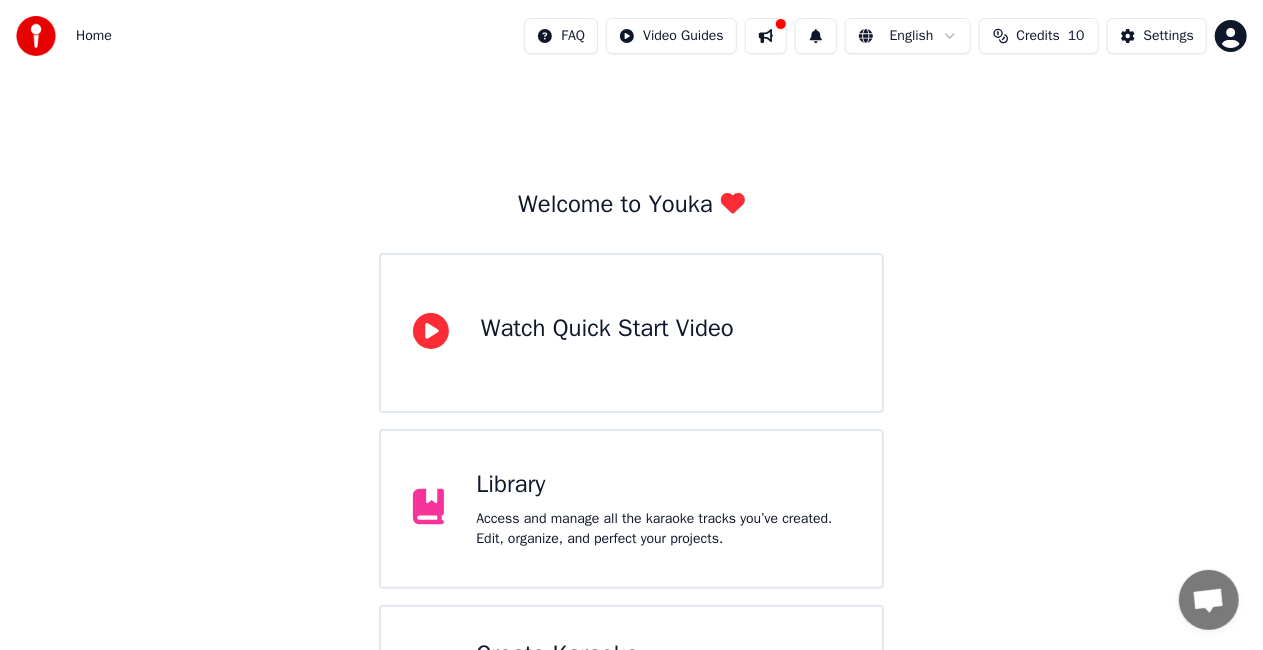 scroll, scrollTop: 0, scrollLeft: 0, axis: both 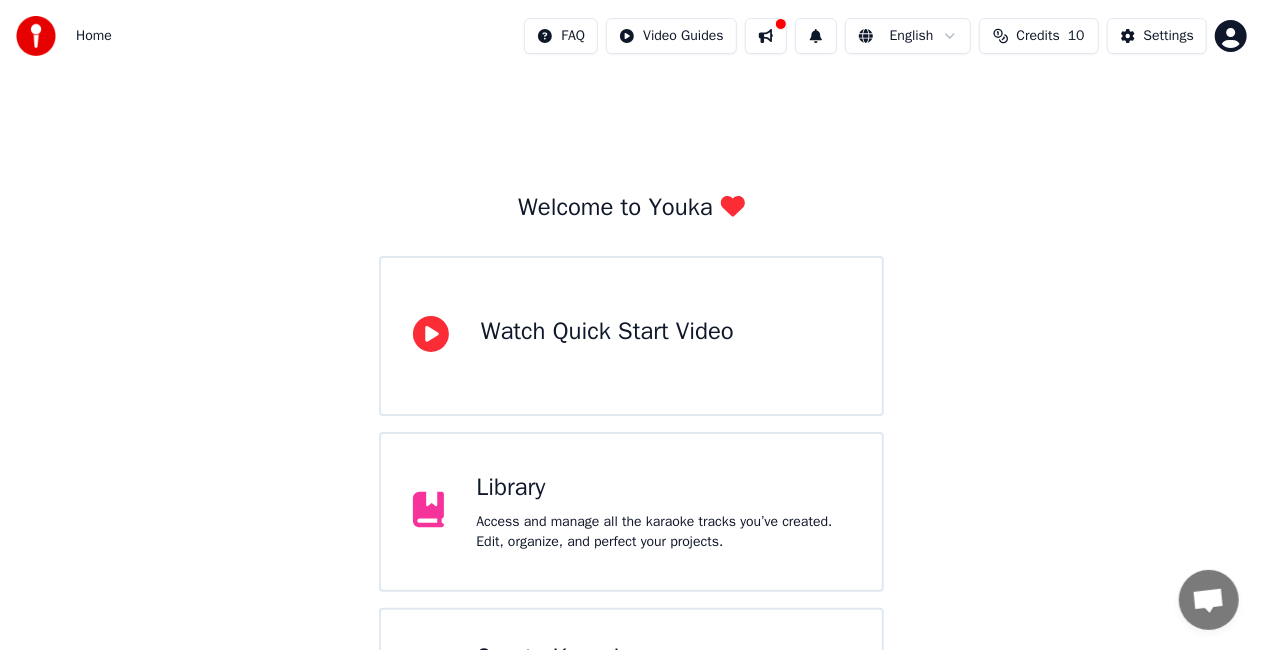 click at bounding box center (816, 36) 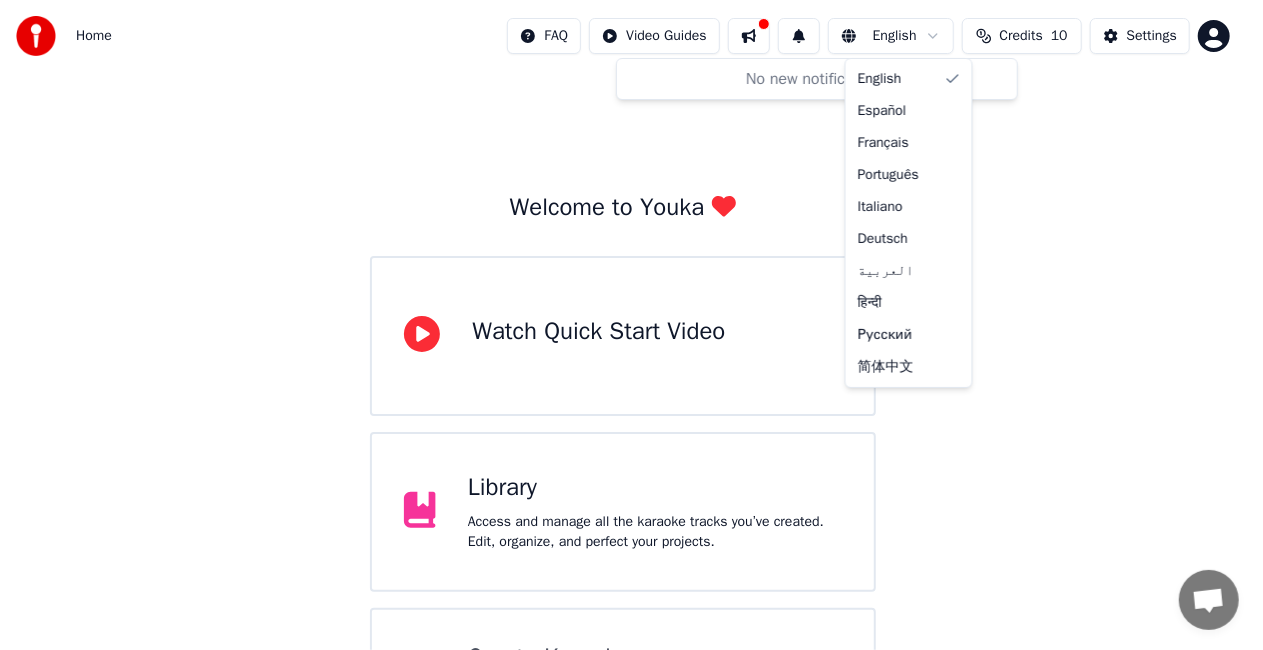 click on "Home FAQ Video Guides English Credits 10 Settings Welcome to Youka Watch Quick Start Video Library Access and manage all the karaoke tracks you’ve created. Edit, organize, and perfect your projects. Create Karaoke Create karaoke from audio or video files (MP3, MP4, and more), or paste a URL to instantly generate a karaoke video with synchronized lyrics. No new notifications English Español Français Português Italiano Deutsch العربية हिन्दी Русский 简体中文" at bounding box center [631, 388] 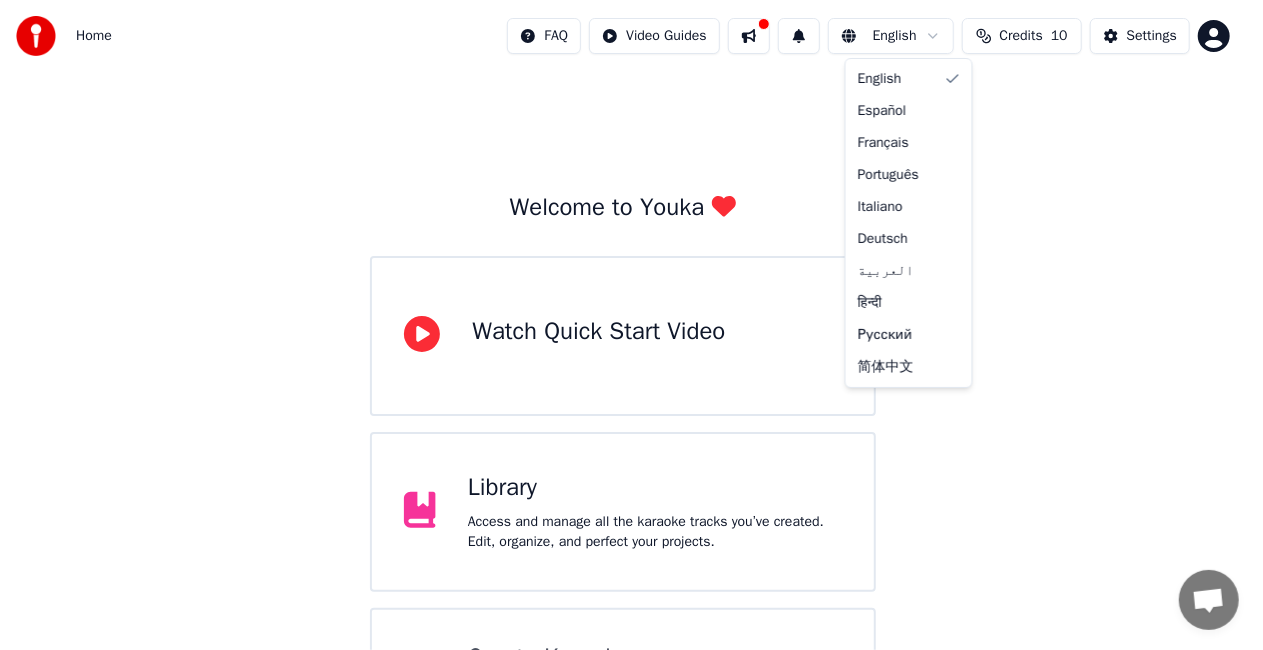 click on "Home FAQ Video Guides English Credits 10 Settings Welcome to Youka Watch Quick Start Video Library Access and manage all the karaoke tracks you’ve created. Edit, organize, and perfect your projects. Create Karaoke Create karaoke from audio or video files (MP3, MP4, and more), or paste a URL to instantly generate a karaoke video with synchronized lyrics. English Español Français Português Italiano Deutsch العربية हिन्दी Русский 简体中文" at bounding box center [631, 388] 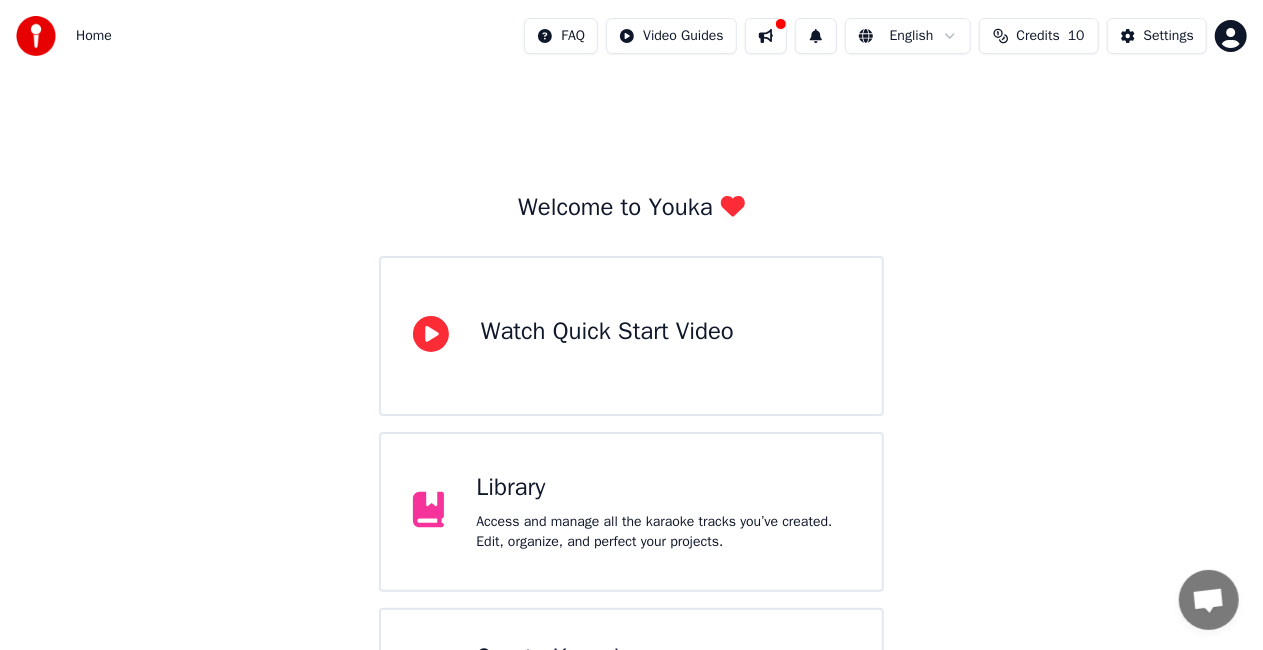 click at bounding box center (766, 36) 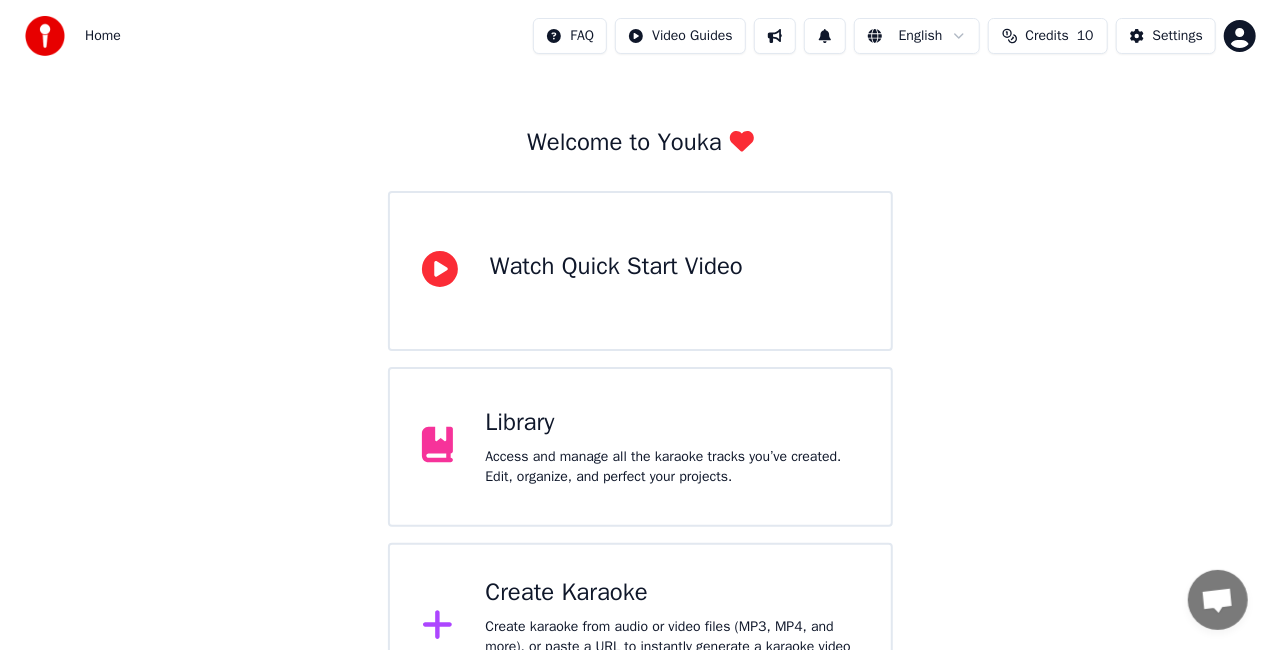 scroll, scrollTop: 126, scrollLeft: 0, axis: vertical 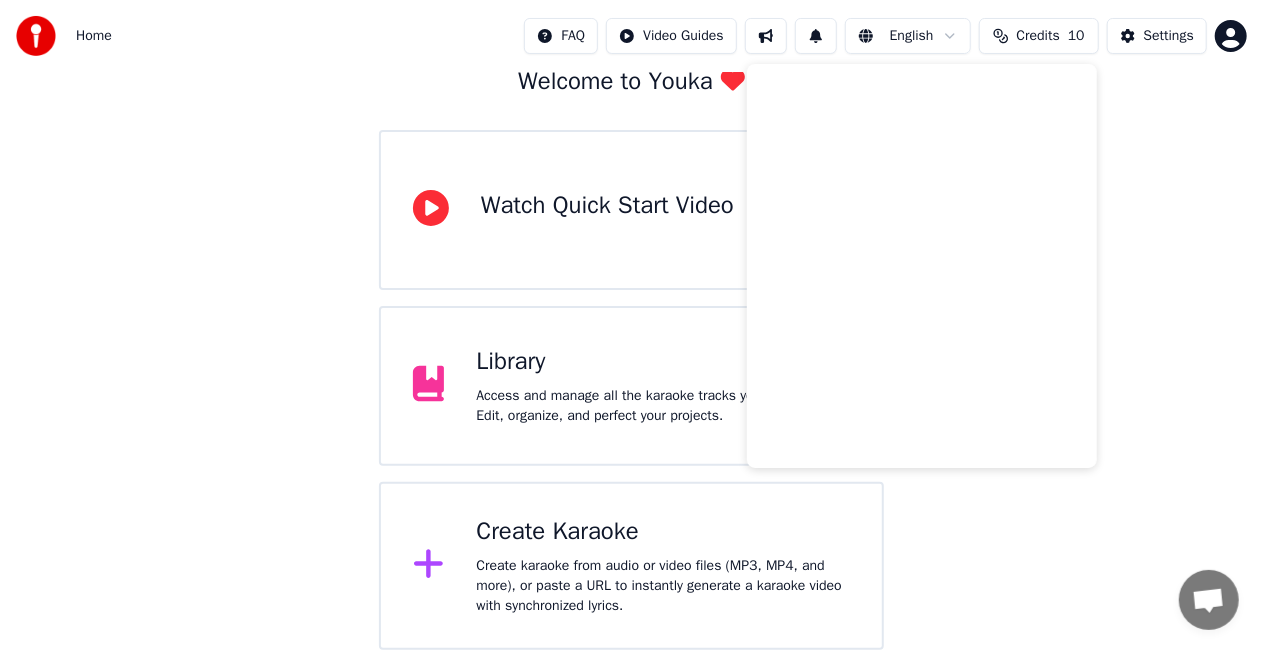 click on "Welcome to Youka Watch Quick Start Video Library Access and manage all the karaoke tracks you’ve created. Edit, organize, and perfect your projects. Create Karaoke Create karaoke from audio or video files (MP3, MP4, and more), or paste a URL to instantly generate a karaoke video with synchronized lyrics." at bounding box center [631, 298] 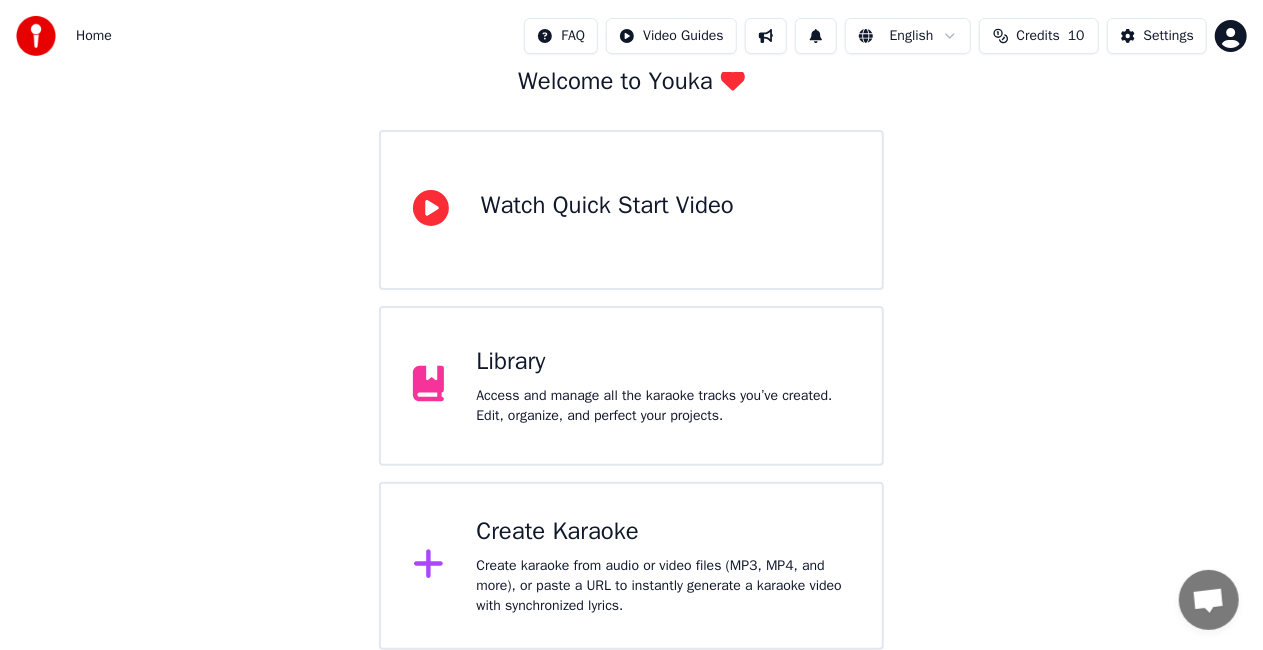click 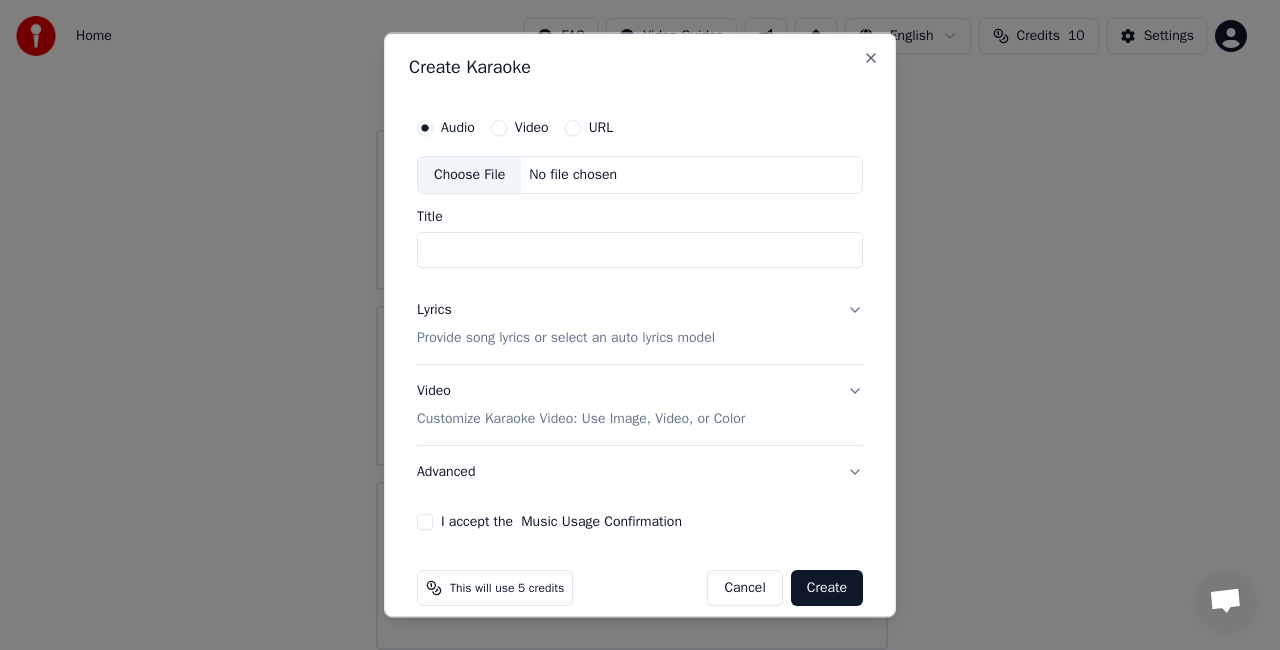 click on "Choose File" at bounding box center [469, 175] 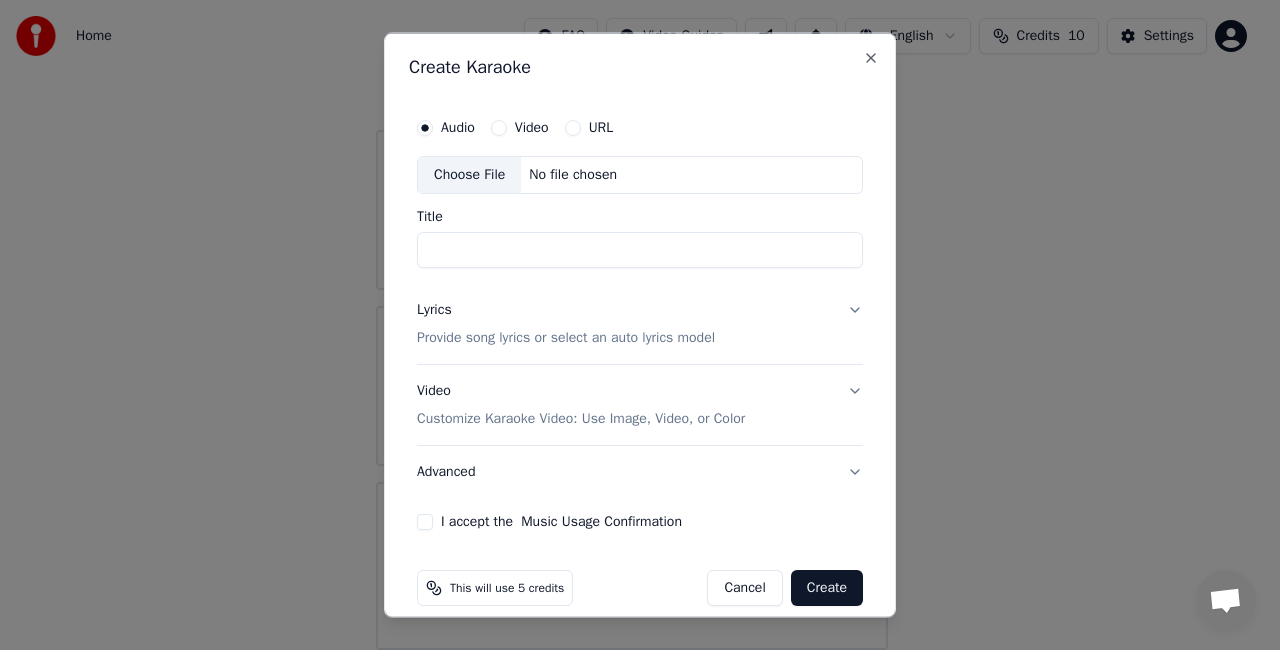 click on "Provide song lyrics or select an auto lyrics model" at bounding box center [566, 337] 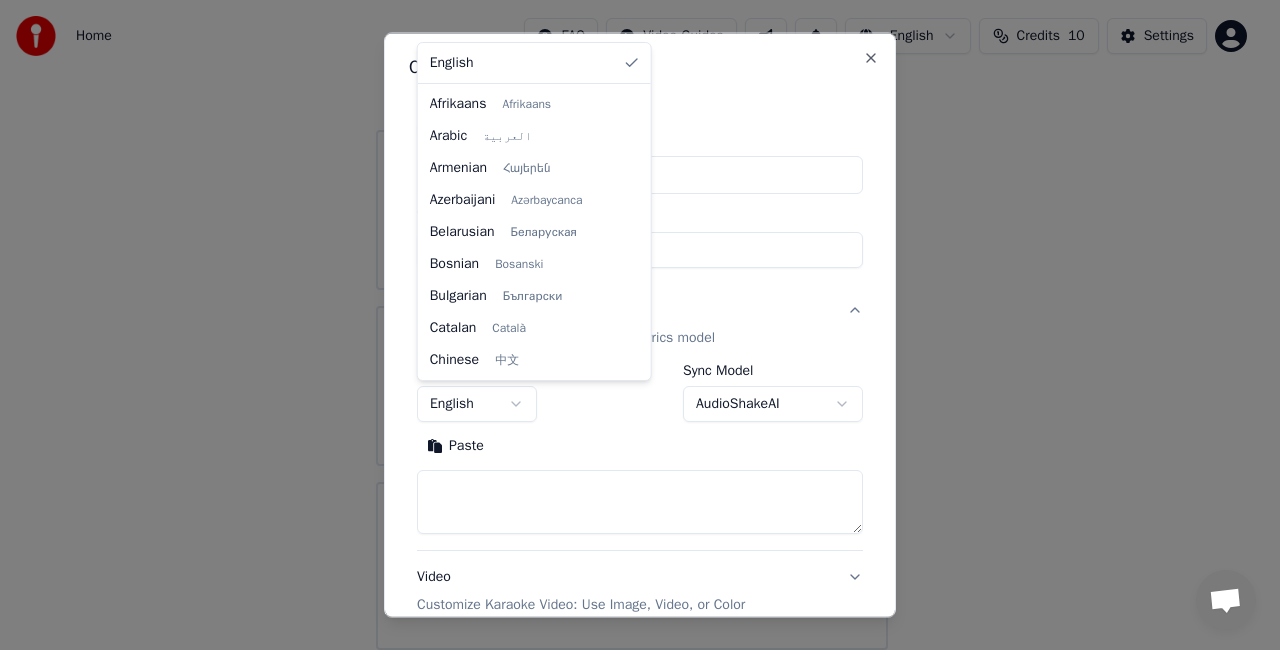 click on "English" at bounding box center [477, 403] 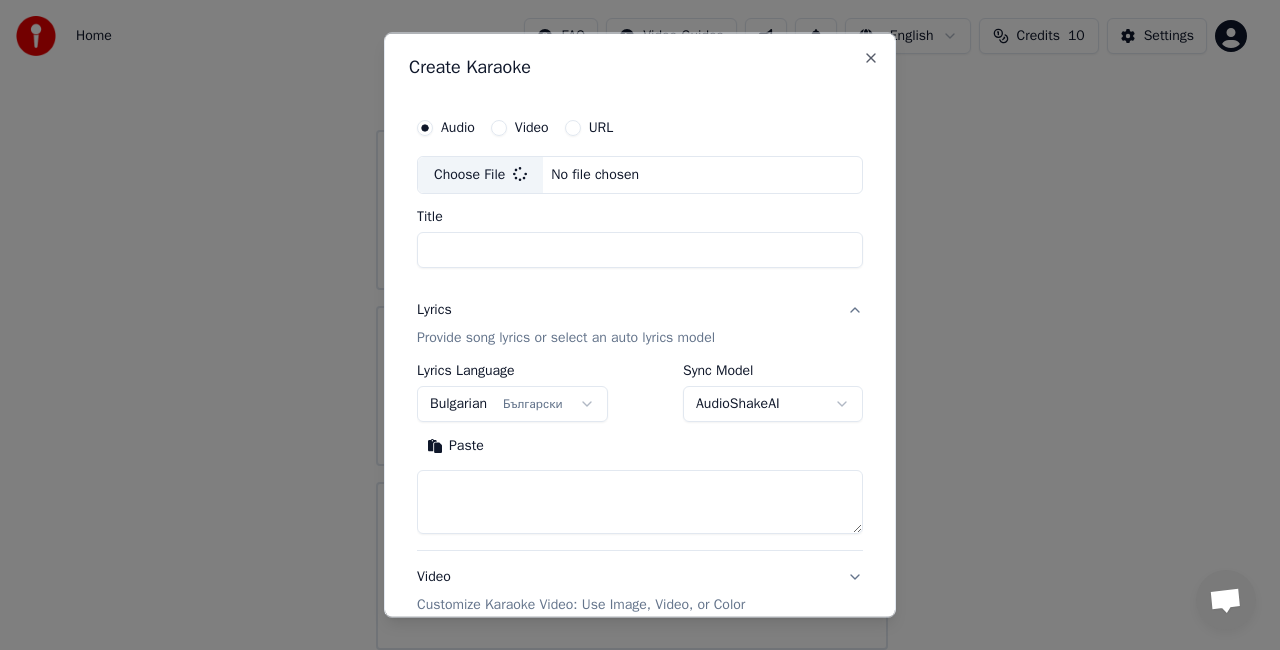 click at bounding box center (640, 501) 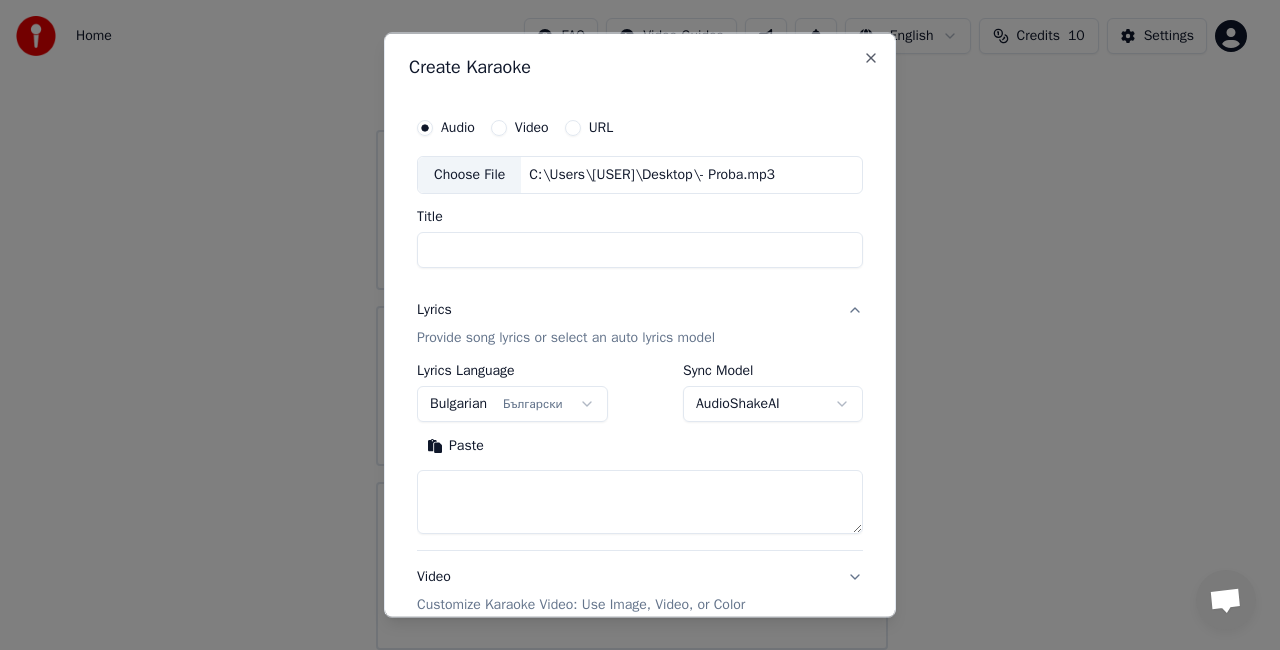 type on "*******" 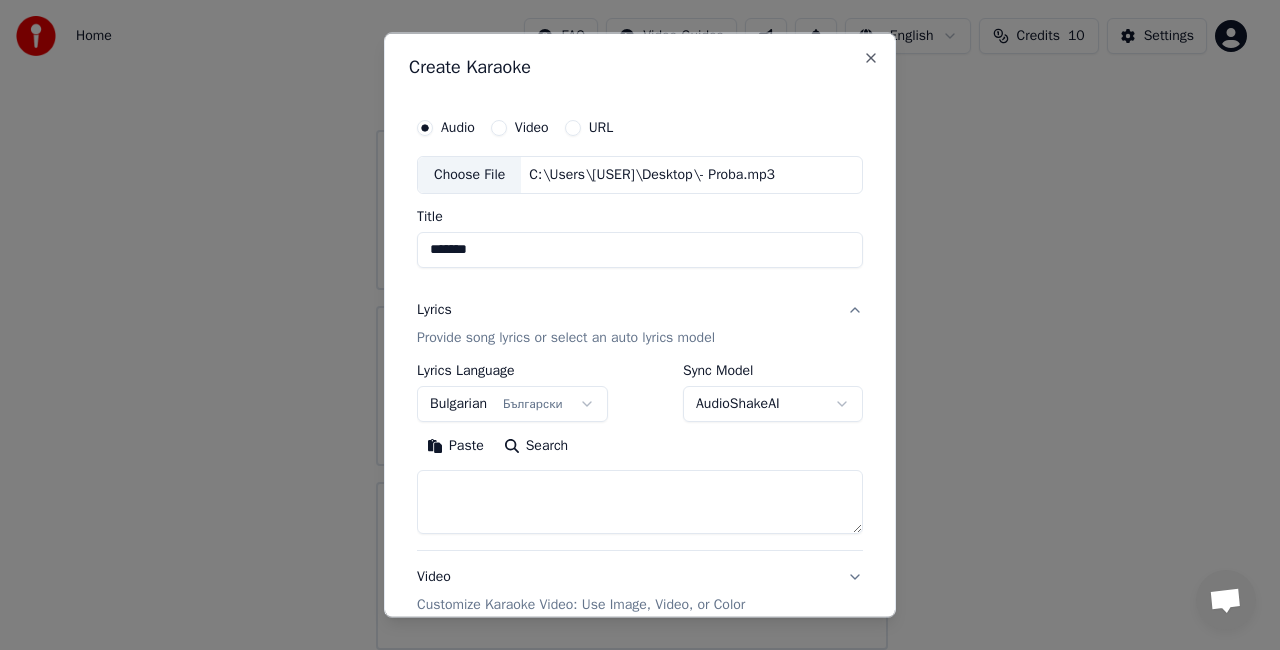 drag, startPoint x: 458, startPoint y: 487, endPoint x: 412, endPoint y: 484, distance: 46.09772 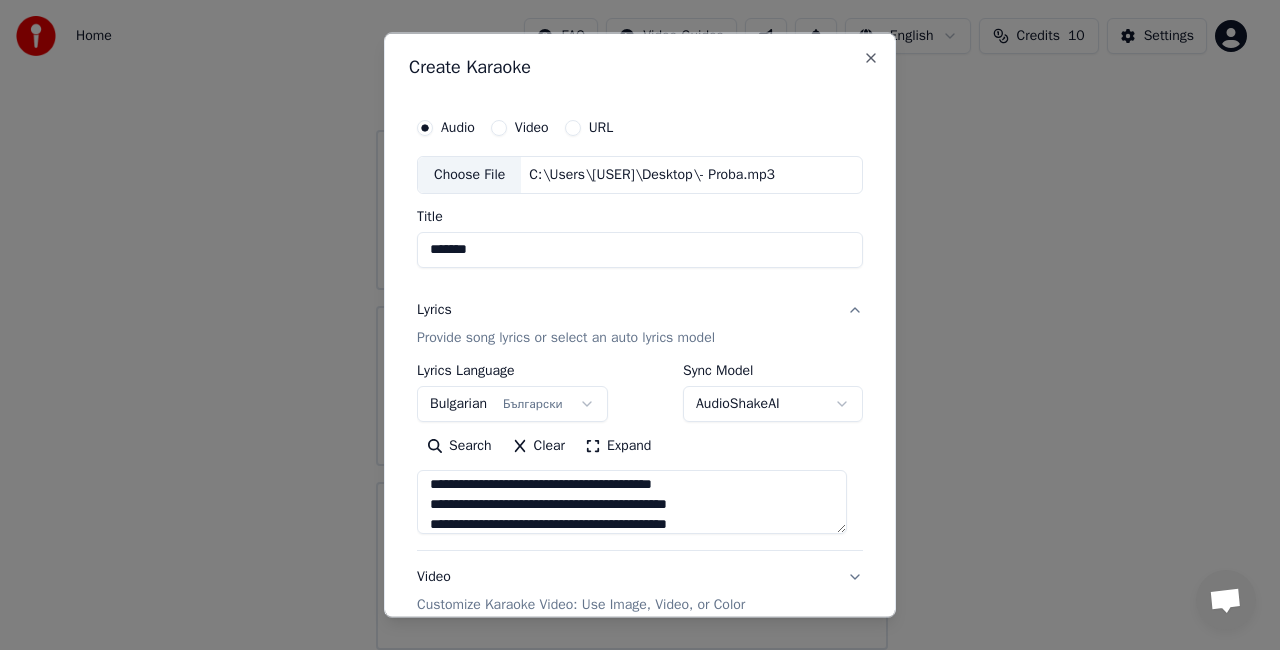 scroll, scrollTop: 0, scrollLeft: 0, axis: both 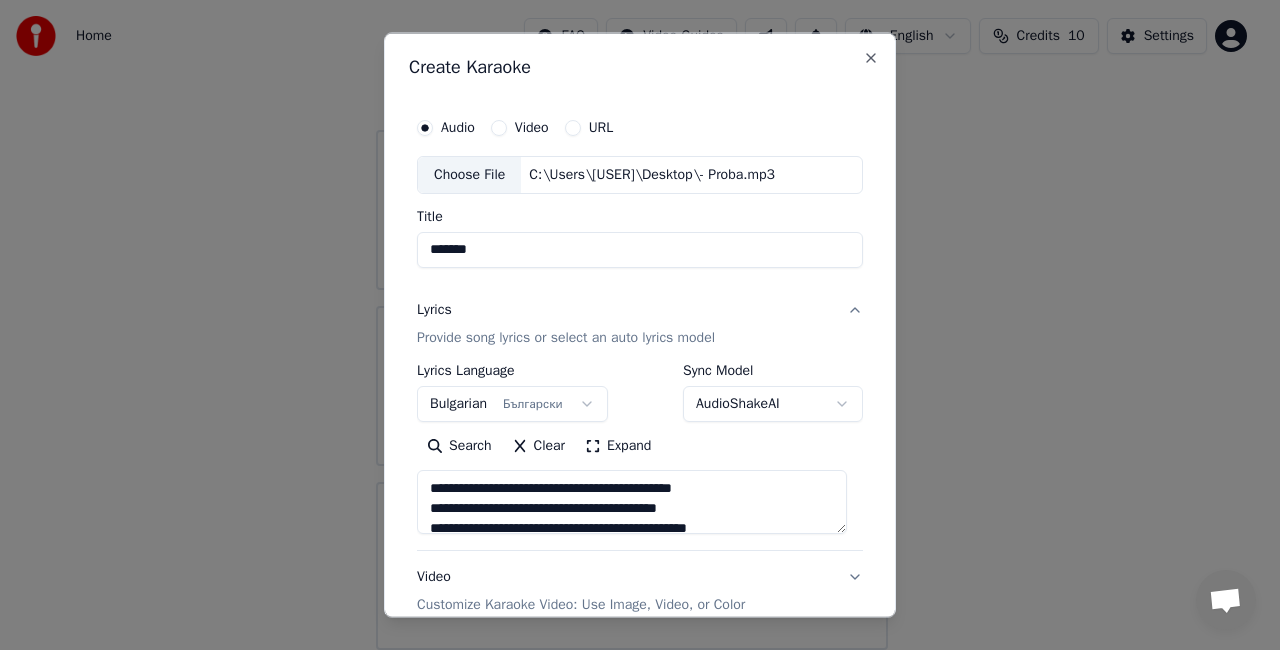 type on "**********" 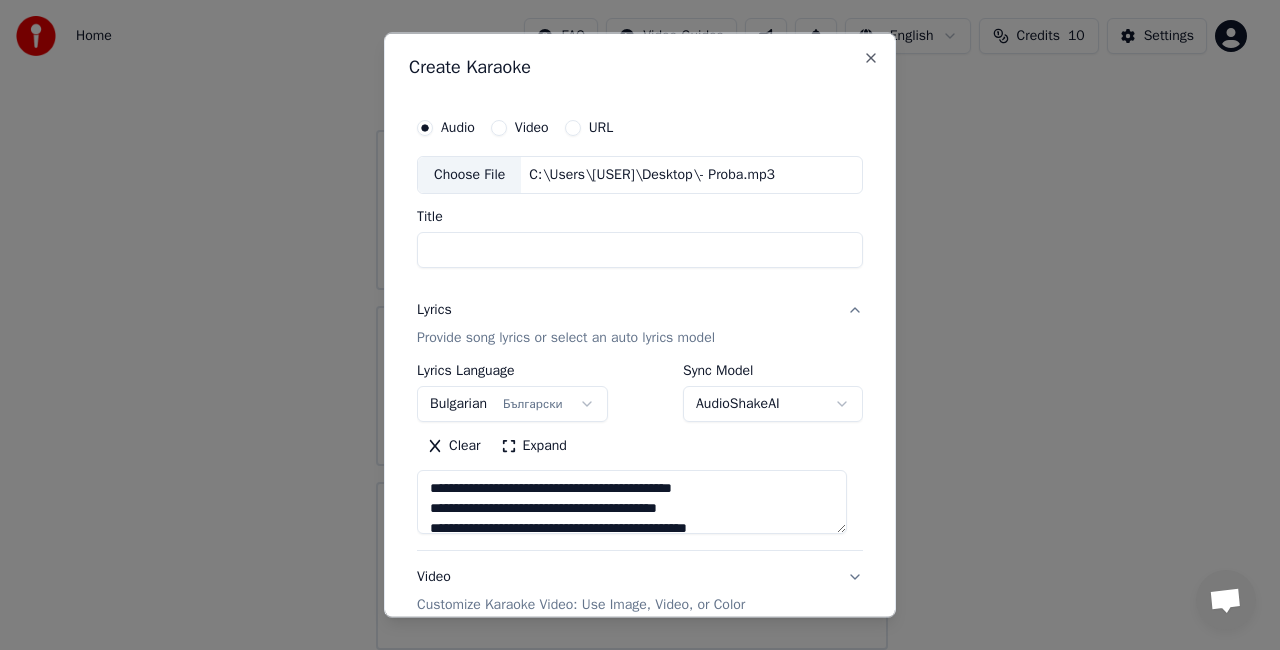 type on "*" 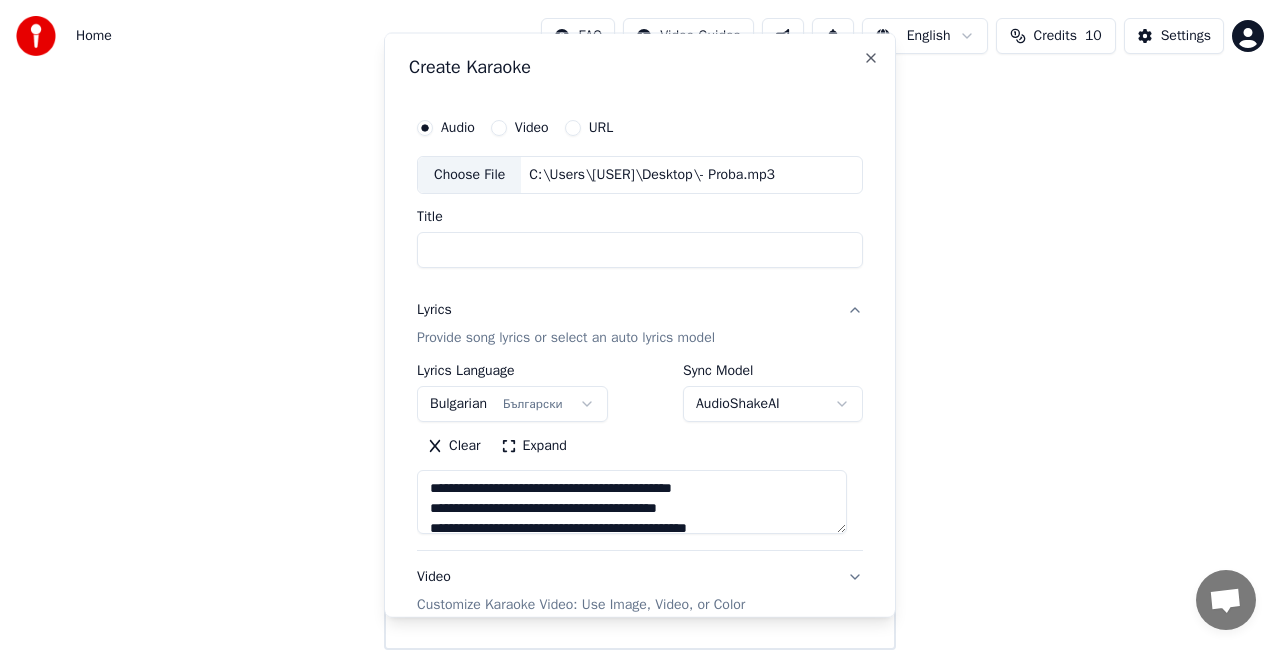 drag, startPoint x: 517, startPoint y: 247, endPoint x: 432, endPoint y: 245, distance: 85.02353 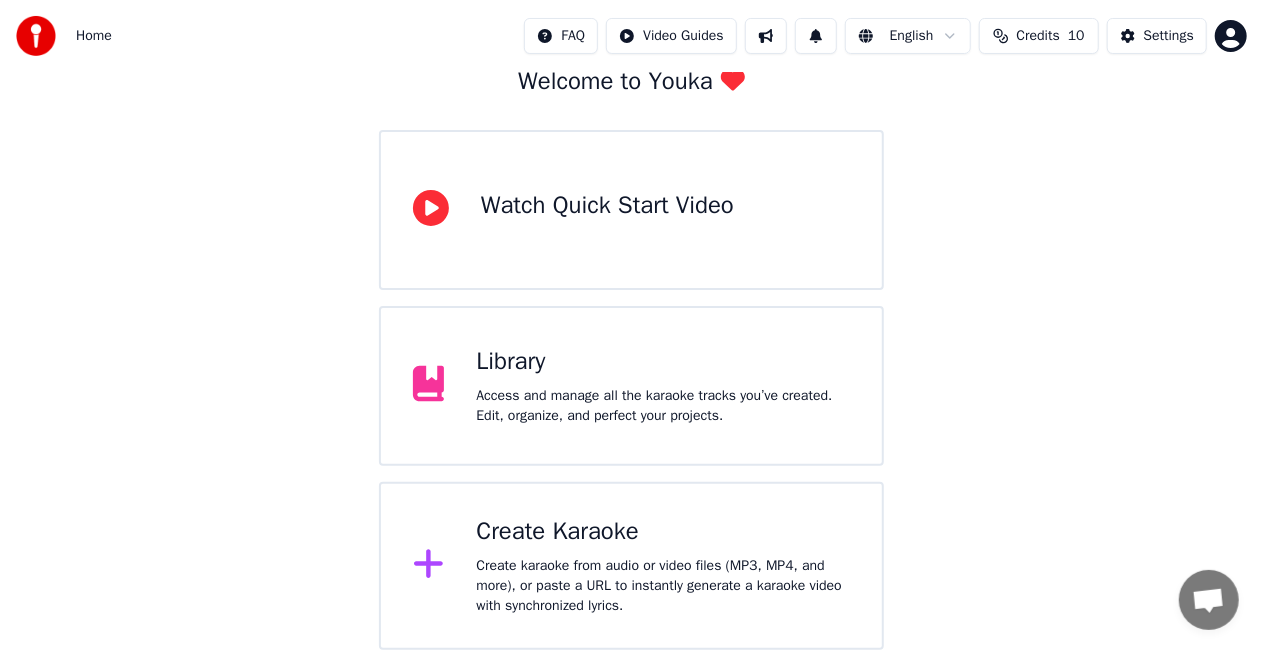 click on "Welcome to Youka Watch Quick Start Video Library Access and manage all the karaoke tracks you’ve created. Edit, organize, and perfect your projects. Create Karaoke Create karaoke from audio or video files (MP3, MP4, and more), or paste a URL to instantly generate a karaoke video with synchronized lyrics." at bounding box center (631, 298) 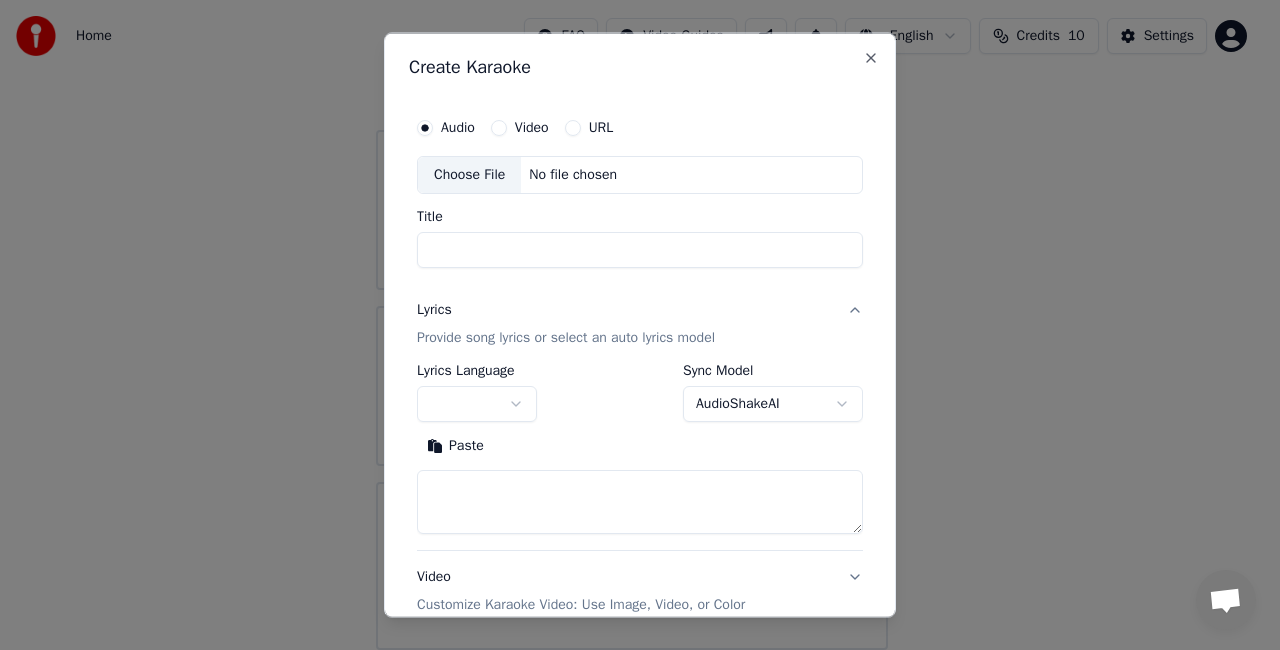 click at bounding box center (477, 403) 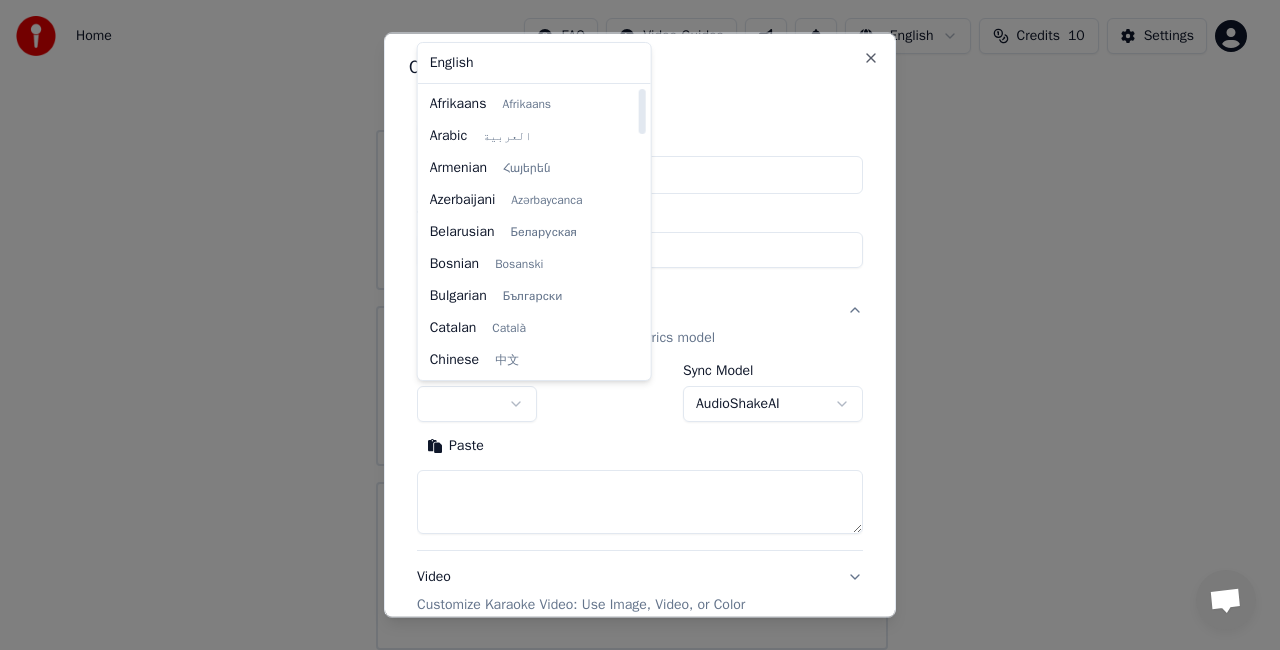 select on "**" 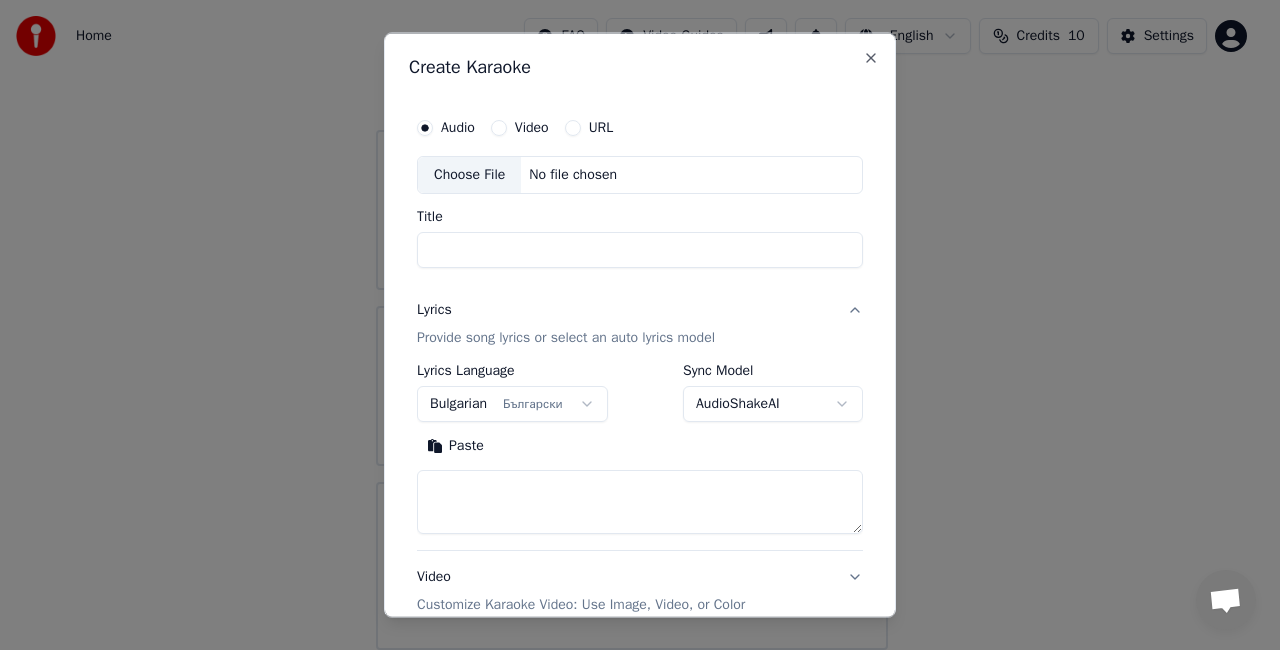 click at bounding box center (640, 501) 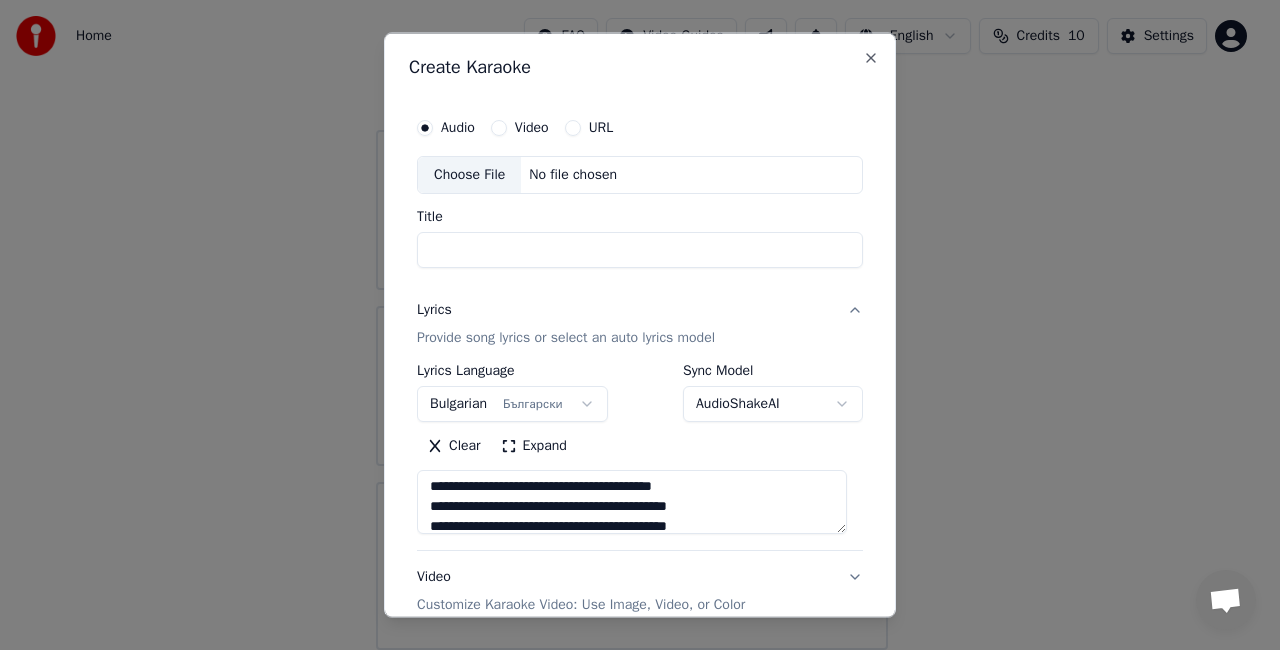 scroll, scrollTop: 0, scrollLeft: 0, axis: both 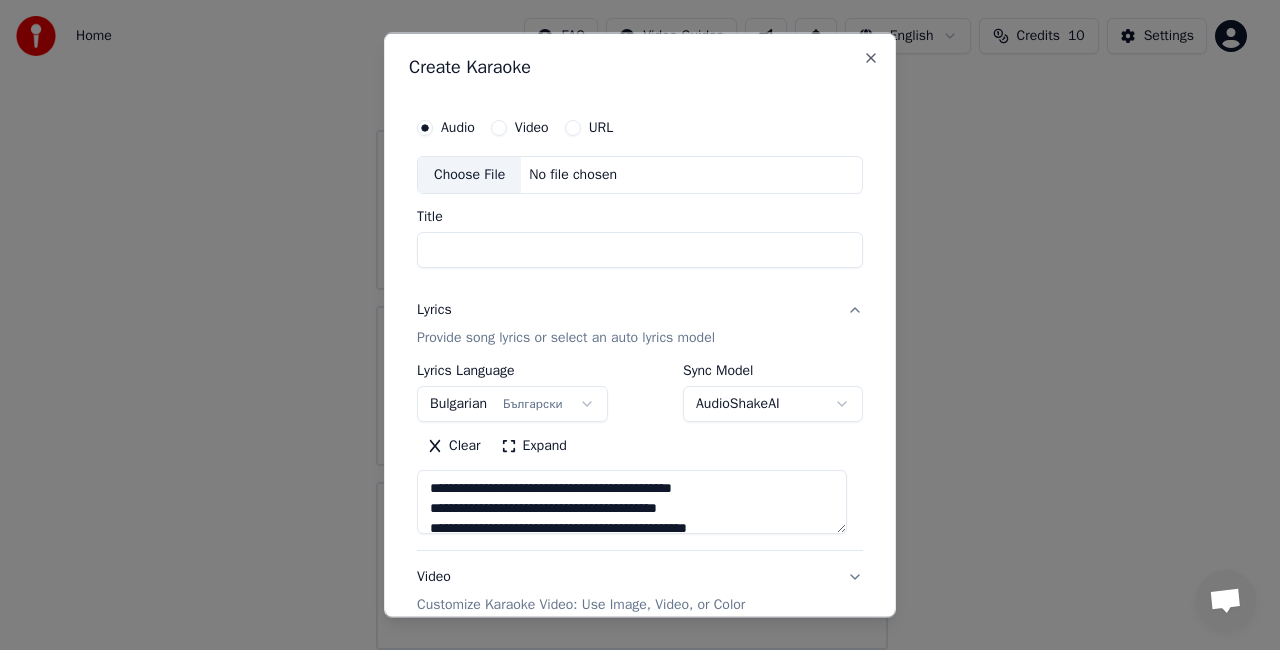 type on "**********" 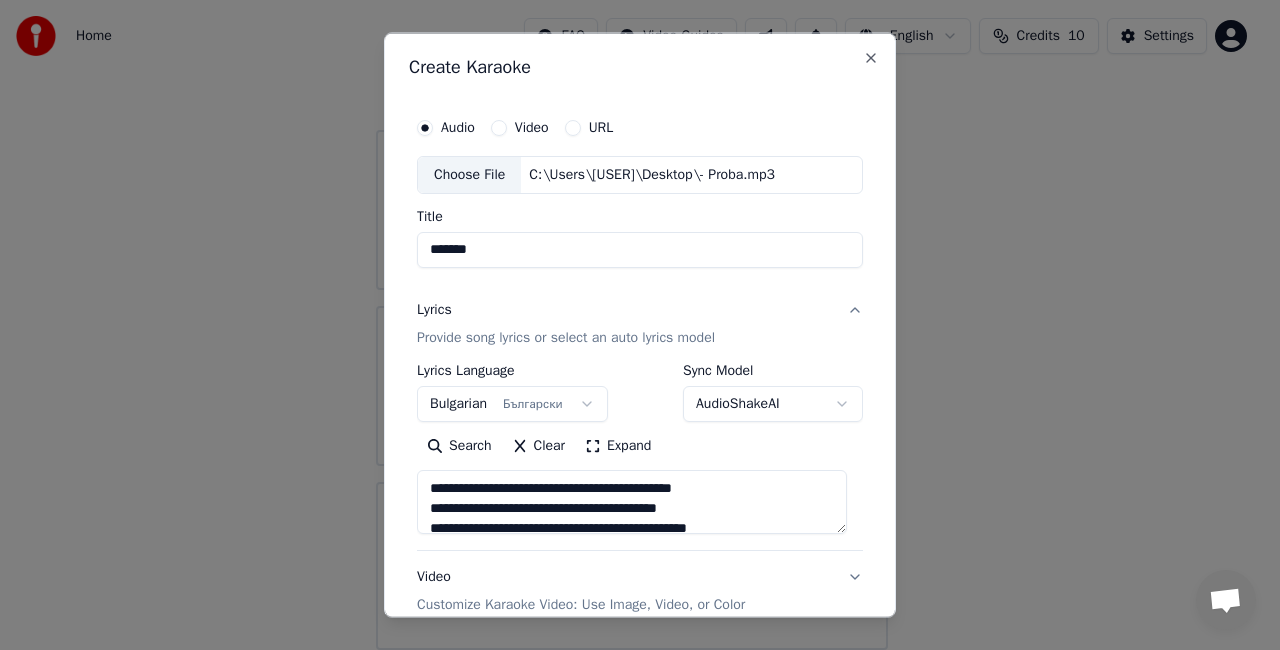 click on "*******" at bounding box center [640, 249] 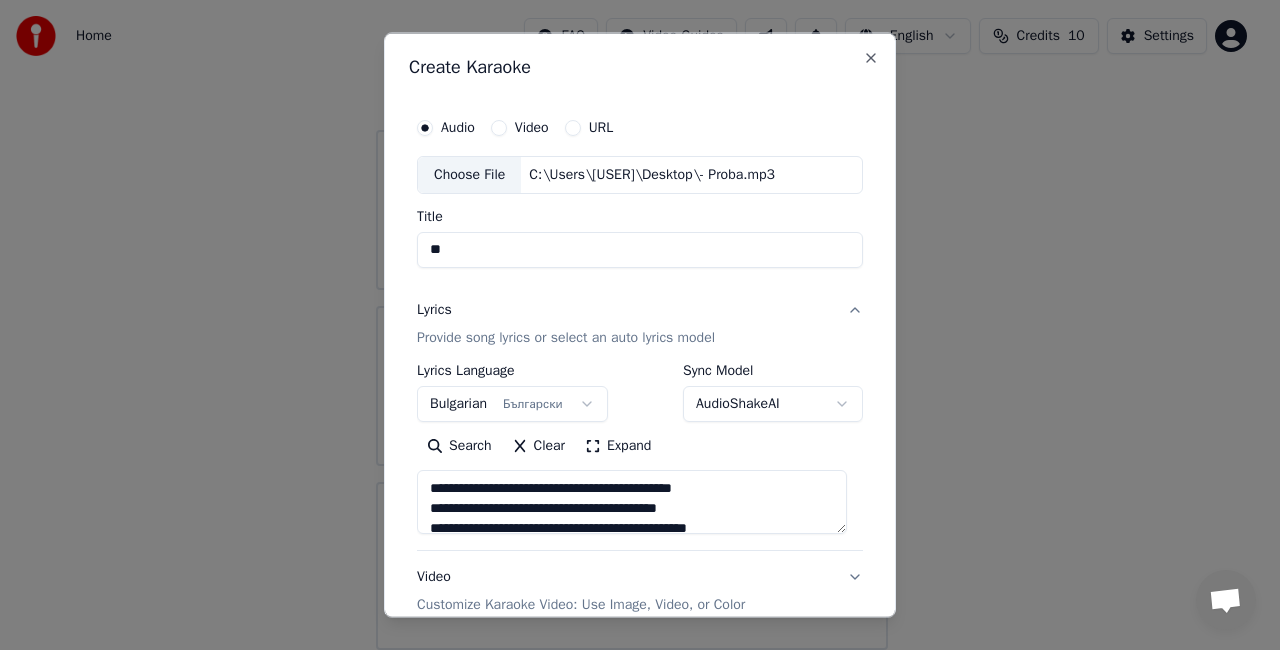 type on "*" 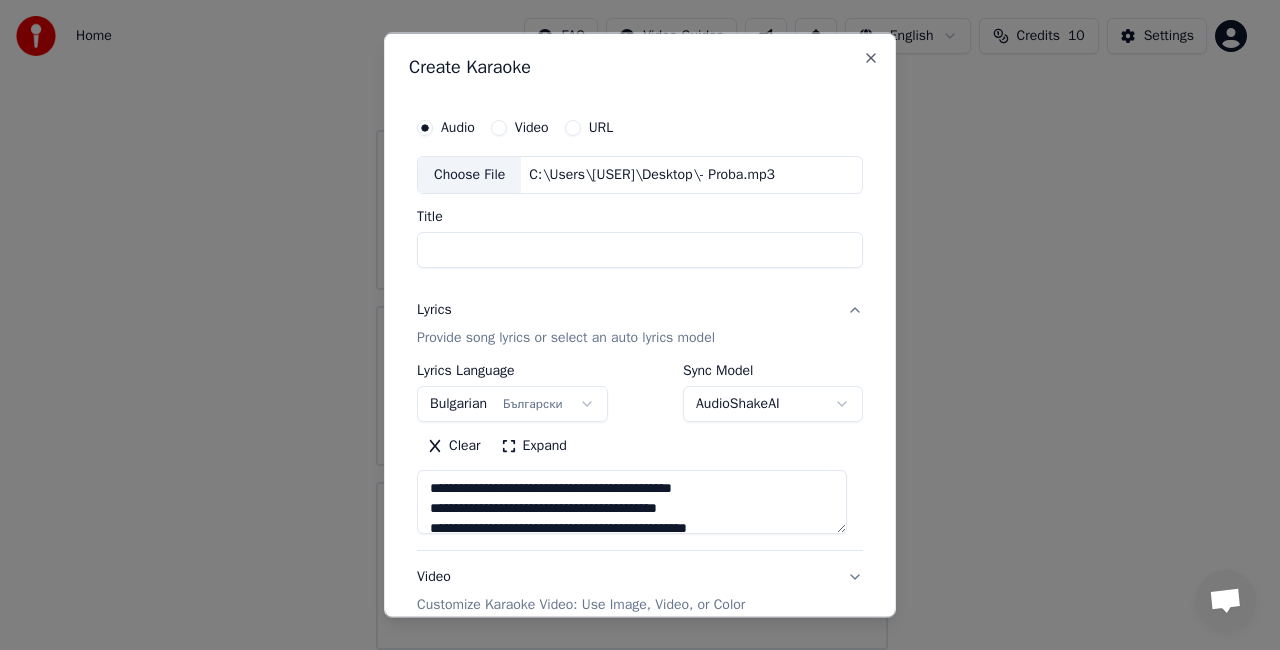 click on "Title" at bounding box center [640, 249] 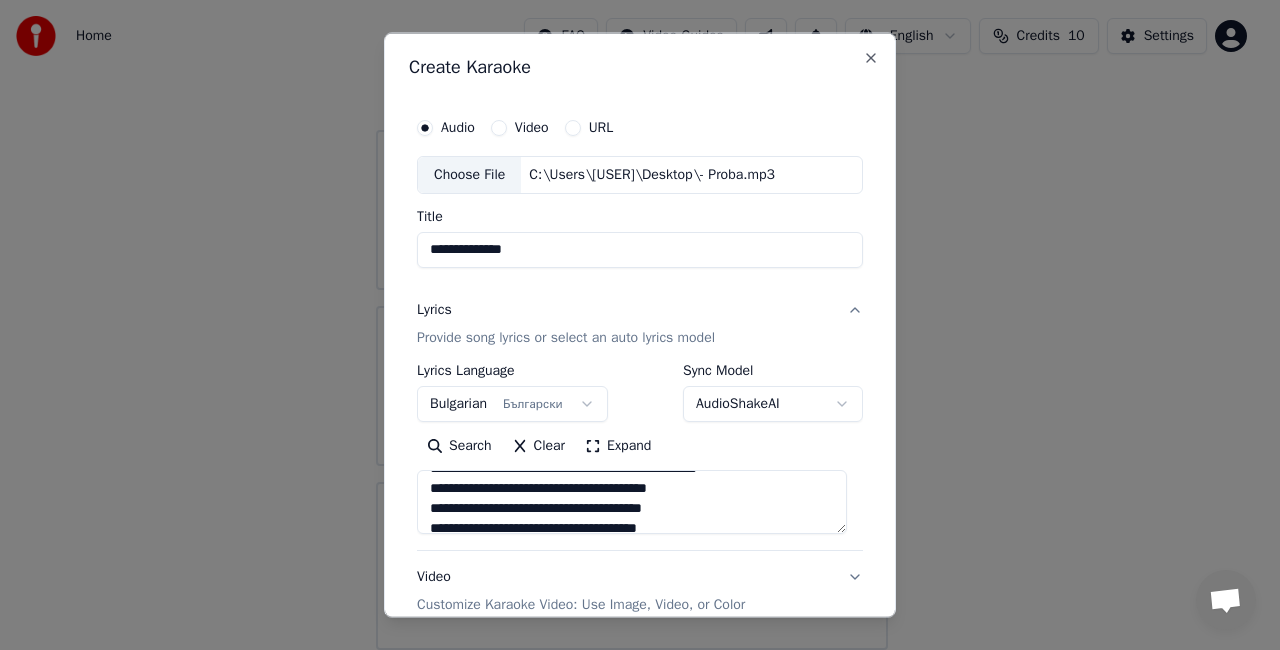 scroll, scrollTop: 433, scrollLeft: 0, axis: vertical 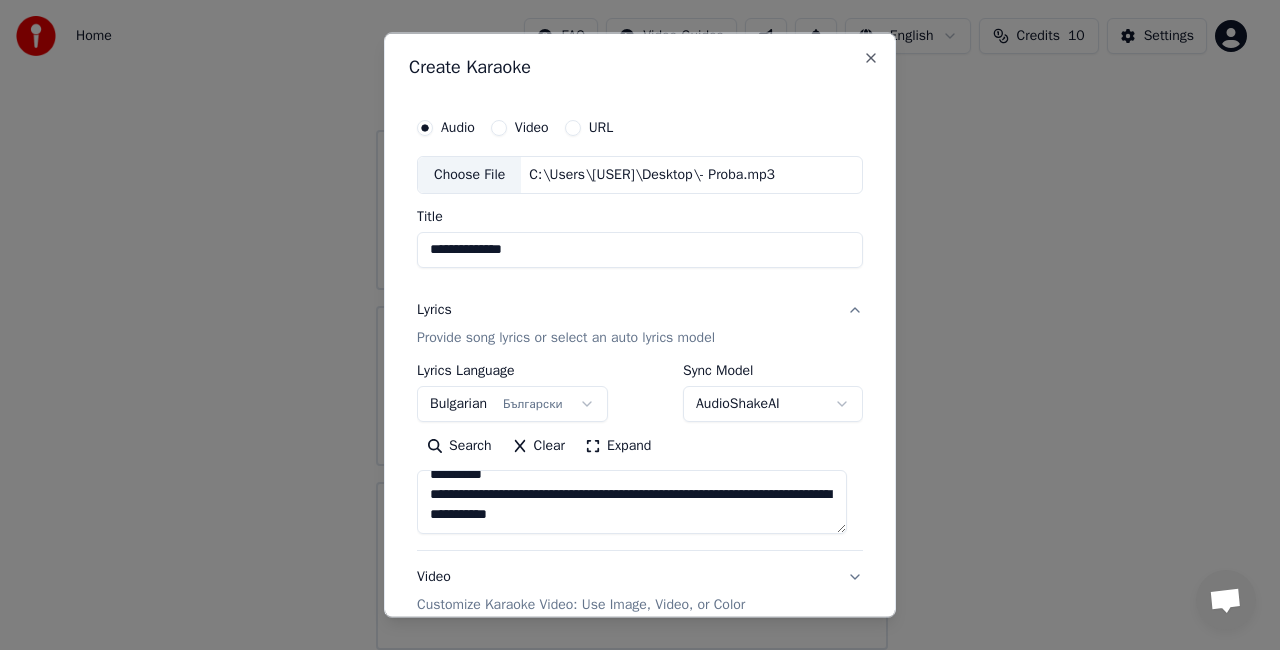 type on "**********" 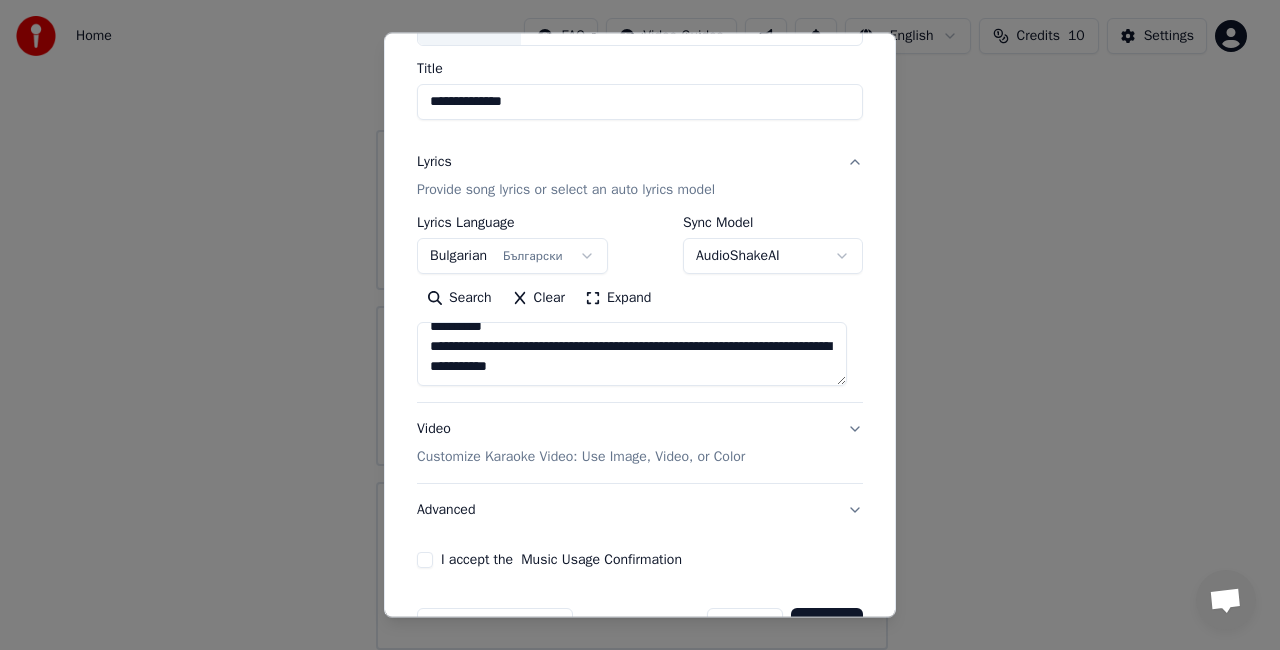 scroll, scrollTop: 204, scrollLeft: 0, axis: vertical 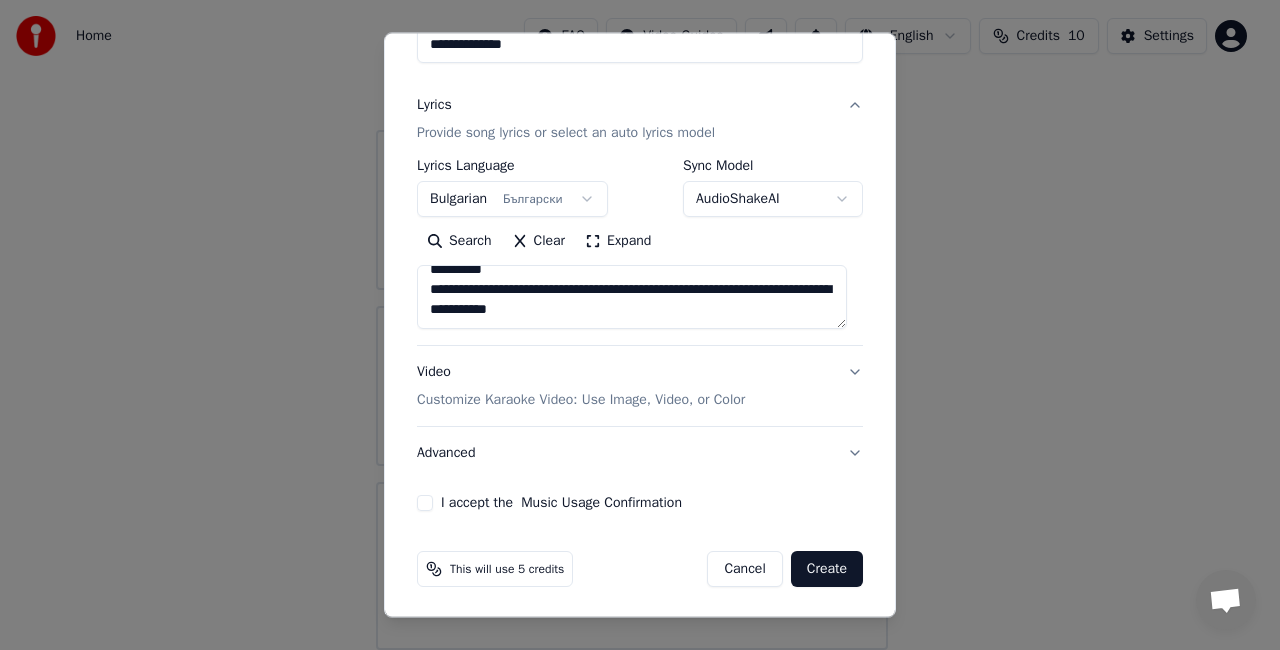 click on "I accept the   Music Usage Confirmation" at bounding box center (425, 503) 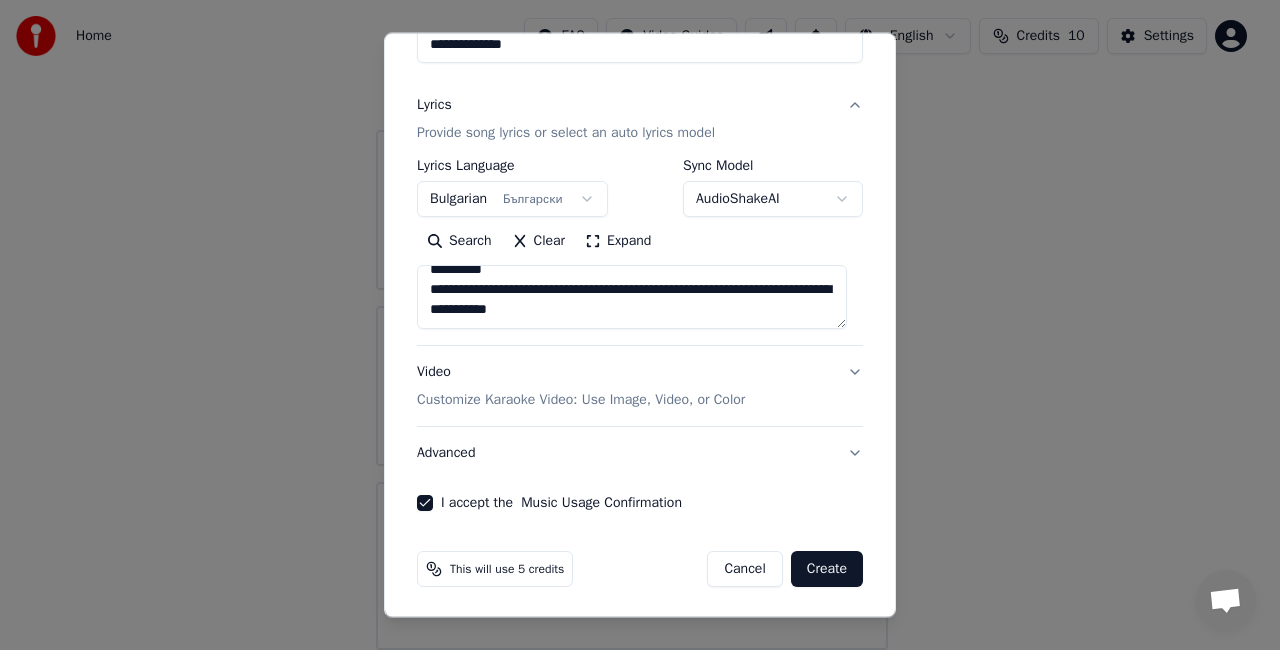 click on "Create" at bounding box center [827, 569] 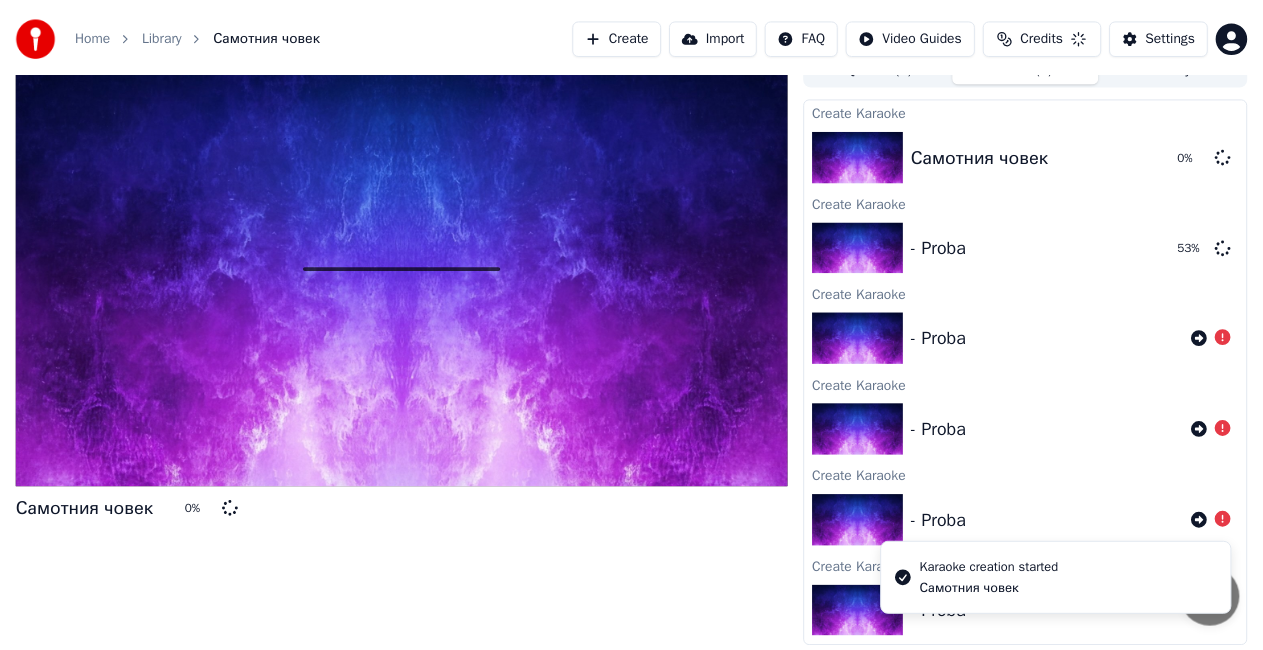 scroll, scrollTop: 22, scrollLeft: 0, axis: vertical 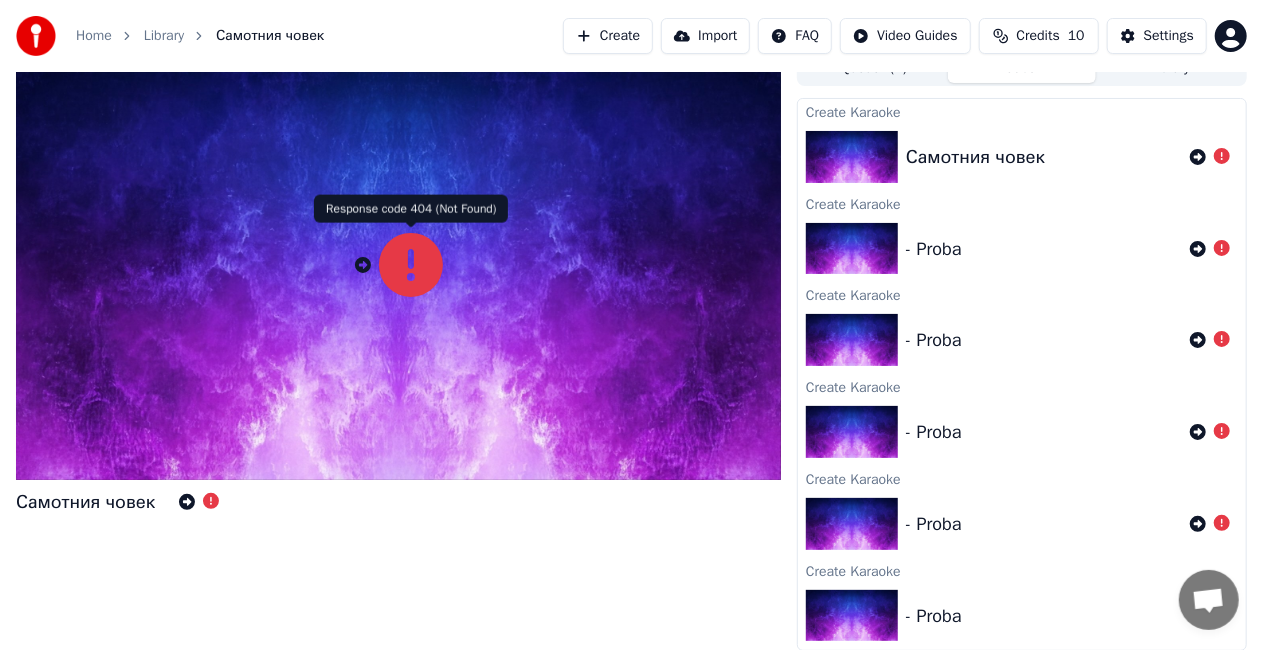 click 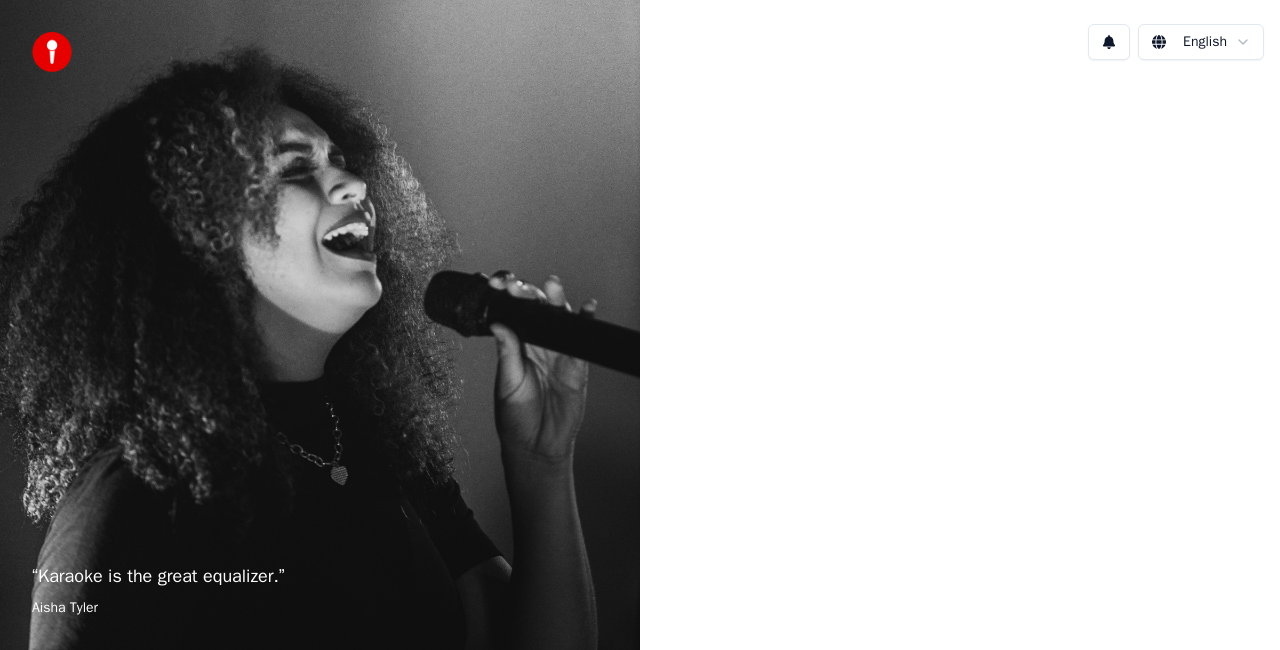 scroll, scrollTop: 0, scrollLeft: 0, axis: both 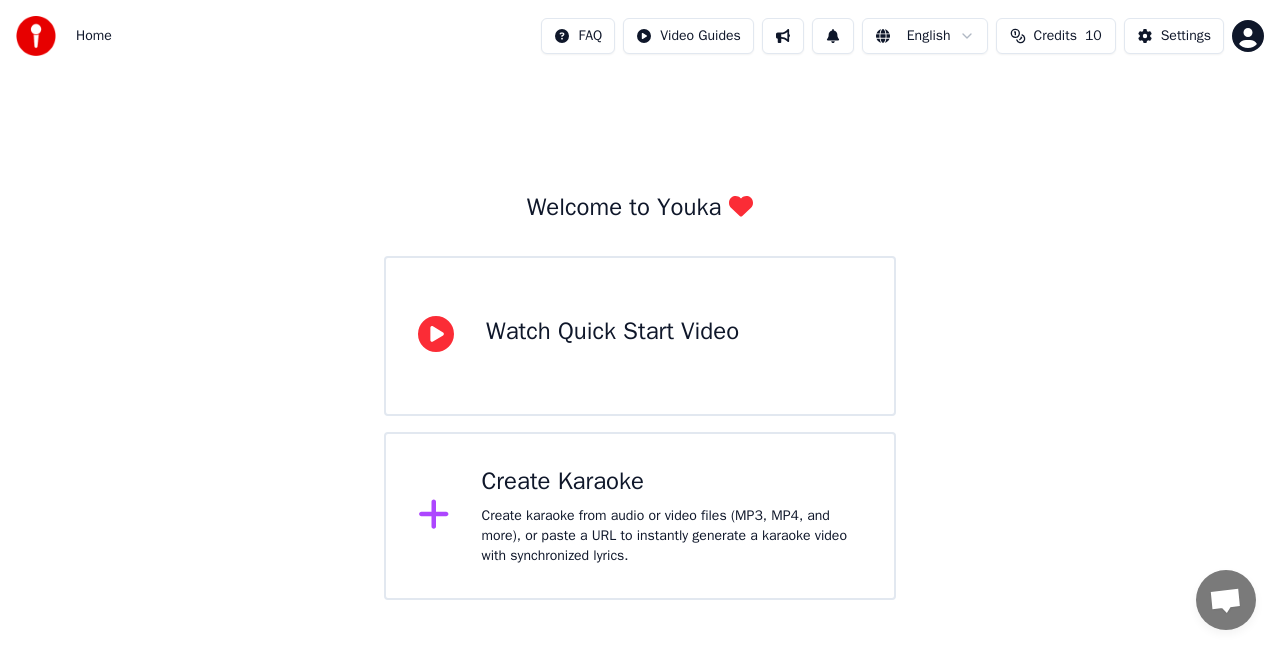 click on "Create Karaoke" at bounding box center (672, 482) 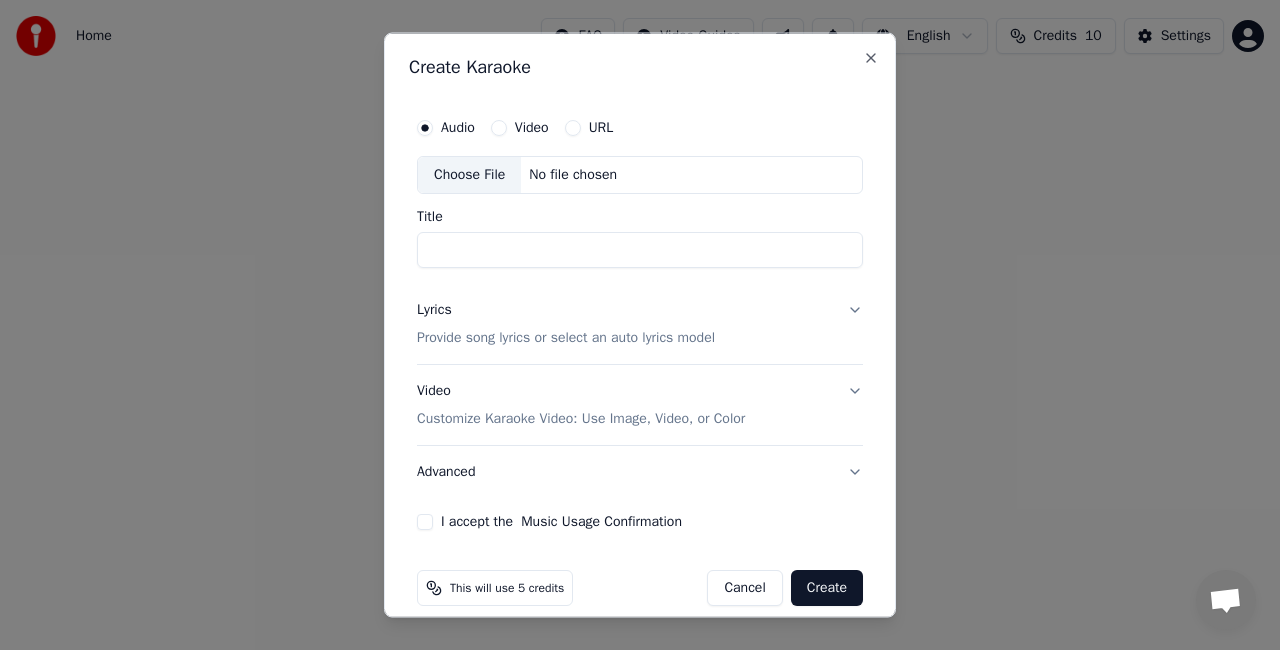click on "Choose File" at bounding box center [469, 175] 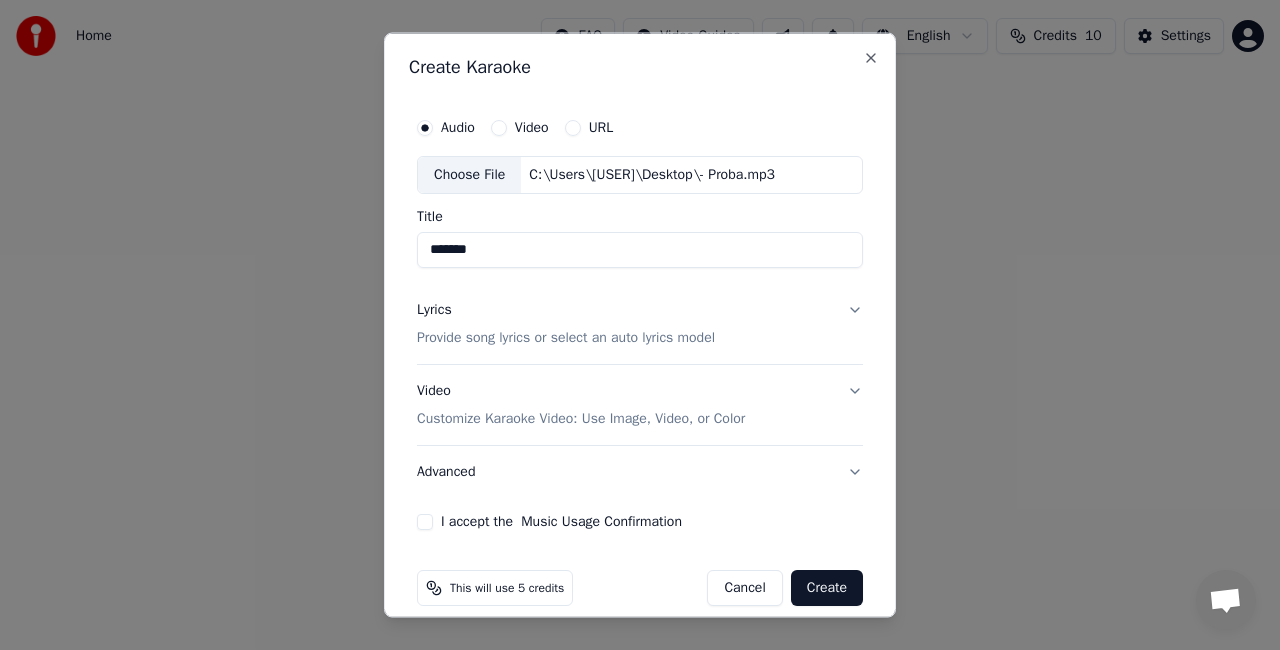 type on "*******" 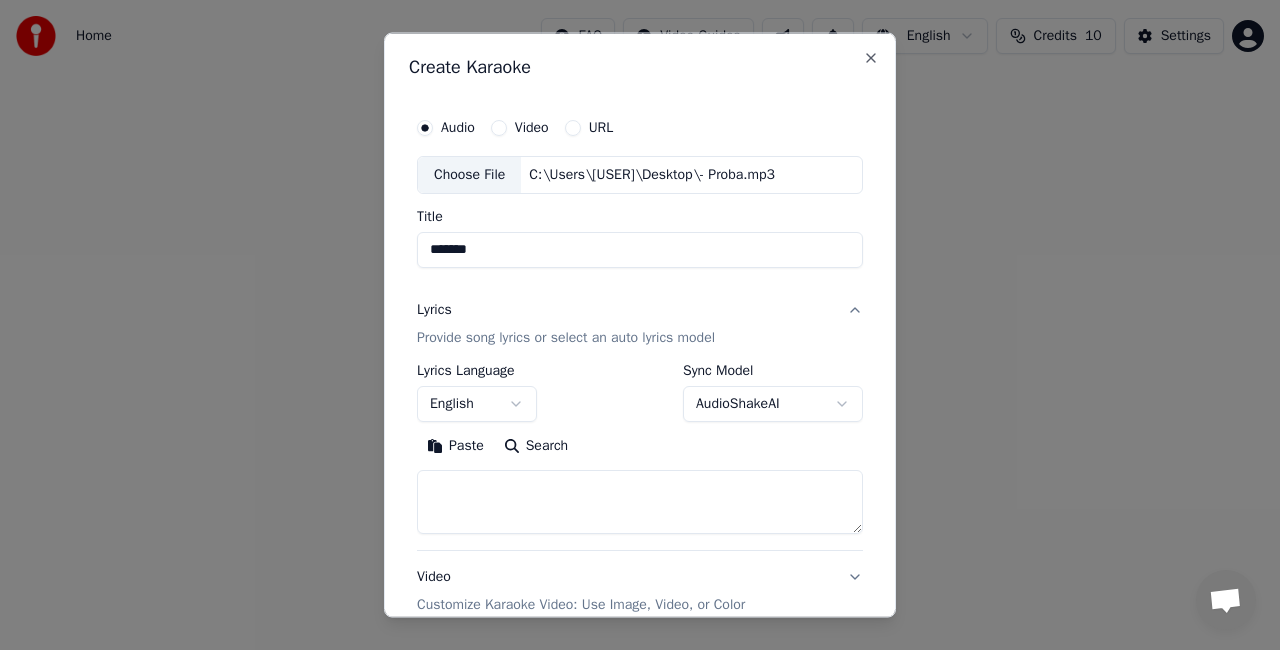 click on "English" at bounding box center (477, 403) 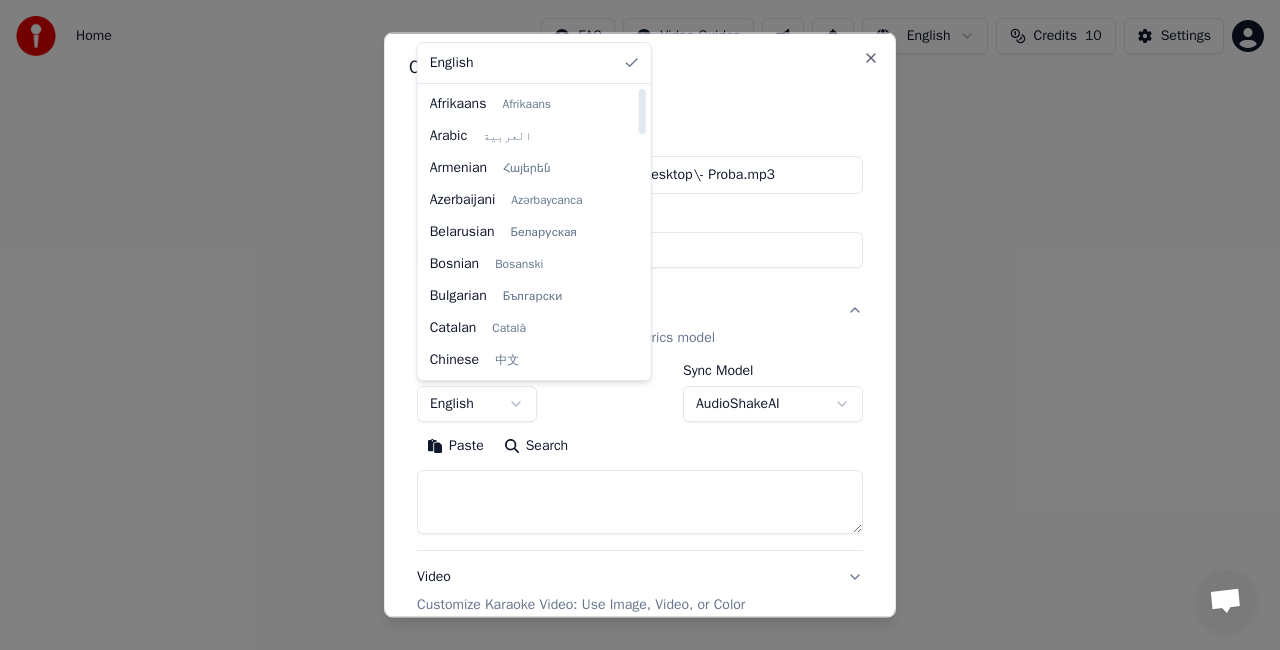 select on "**" 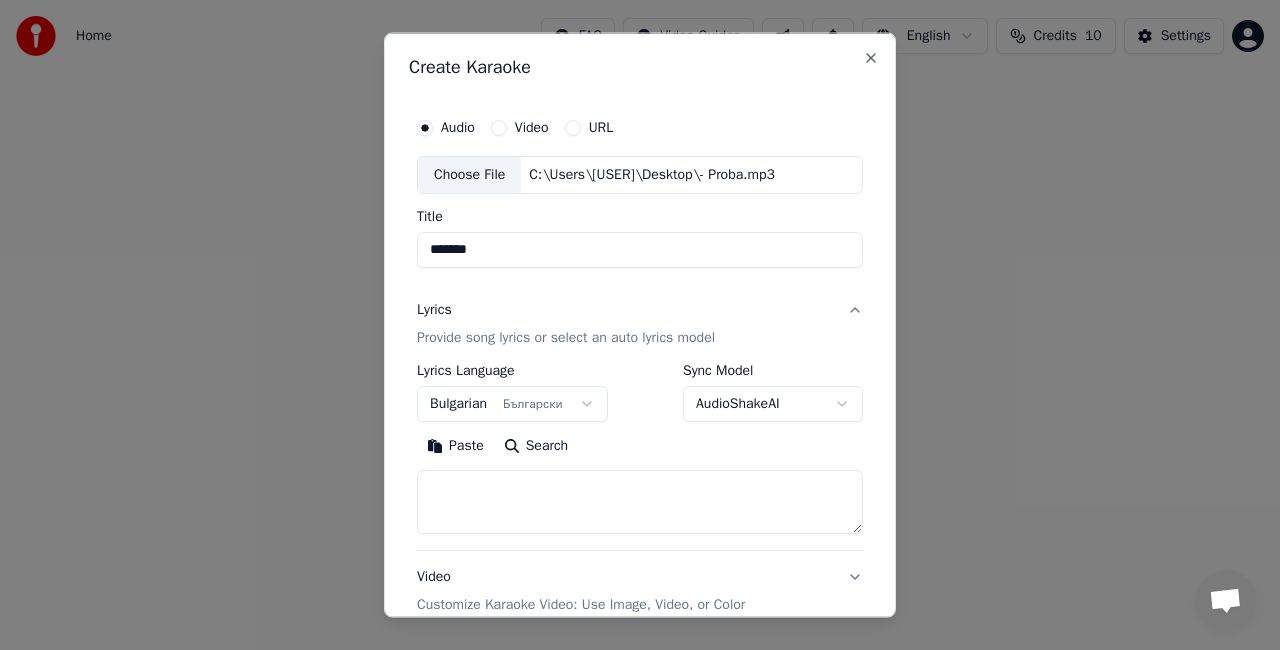 paste on "**********" 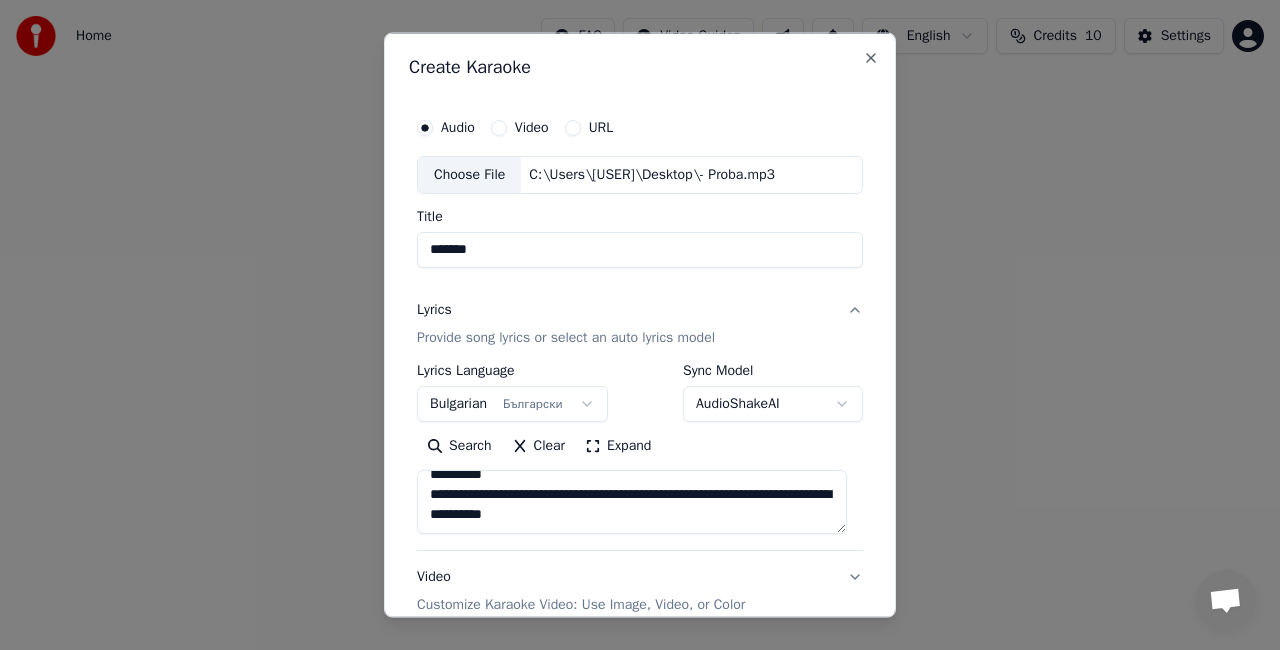 scroll, scrollTop: 413, scrollLeft: 0, axis: vertical 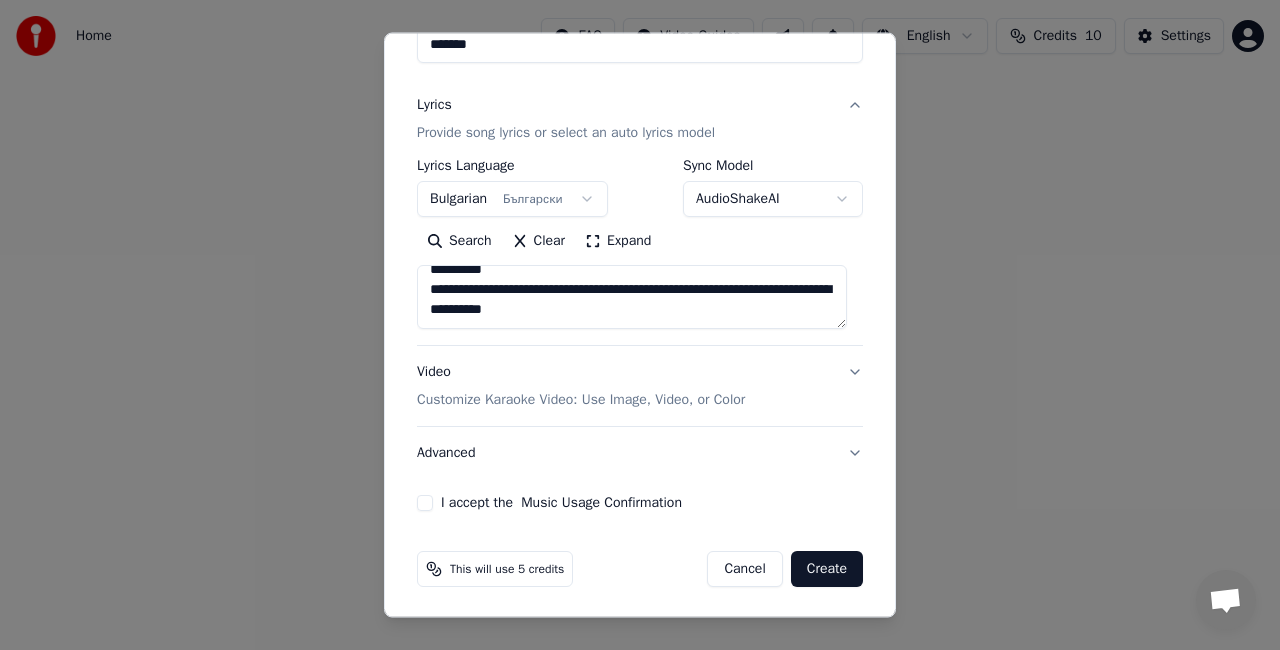 type on "**********" 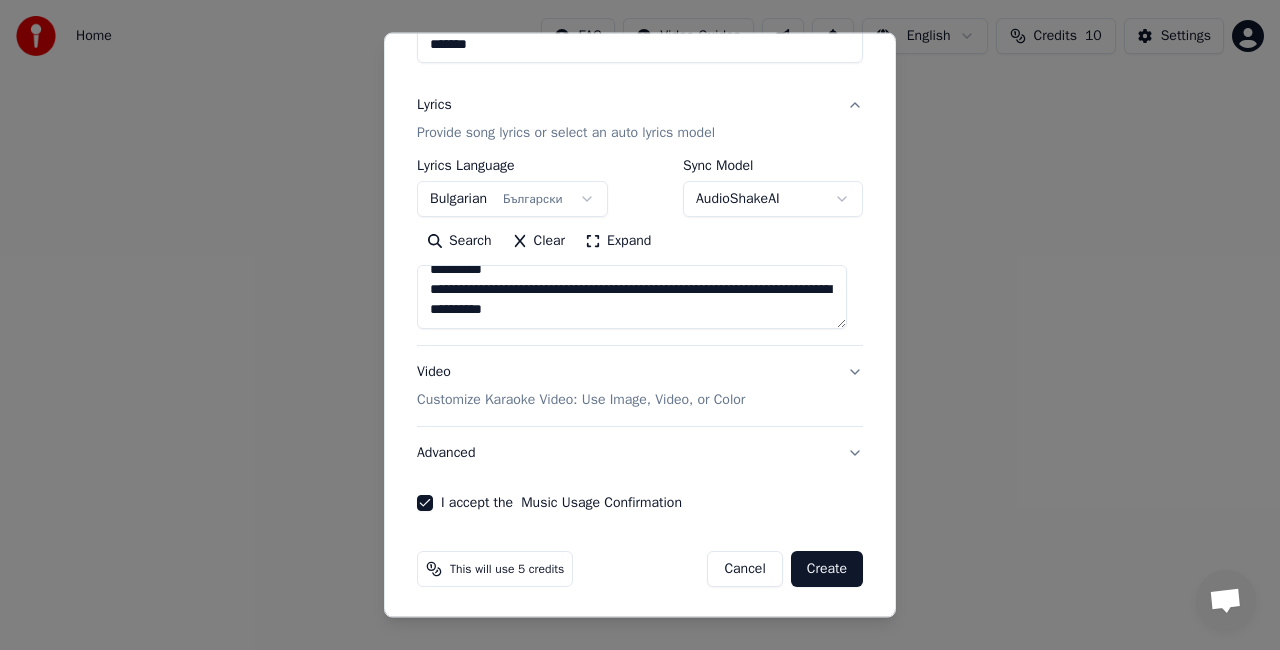 click on "Video Customize Karaoke Video: Use Image, Video, or Color" at bounding box center [640, 386] 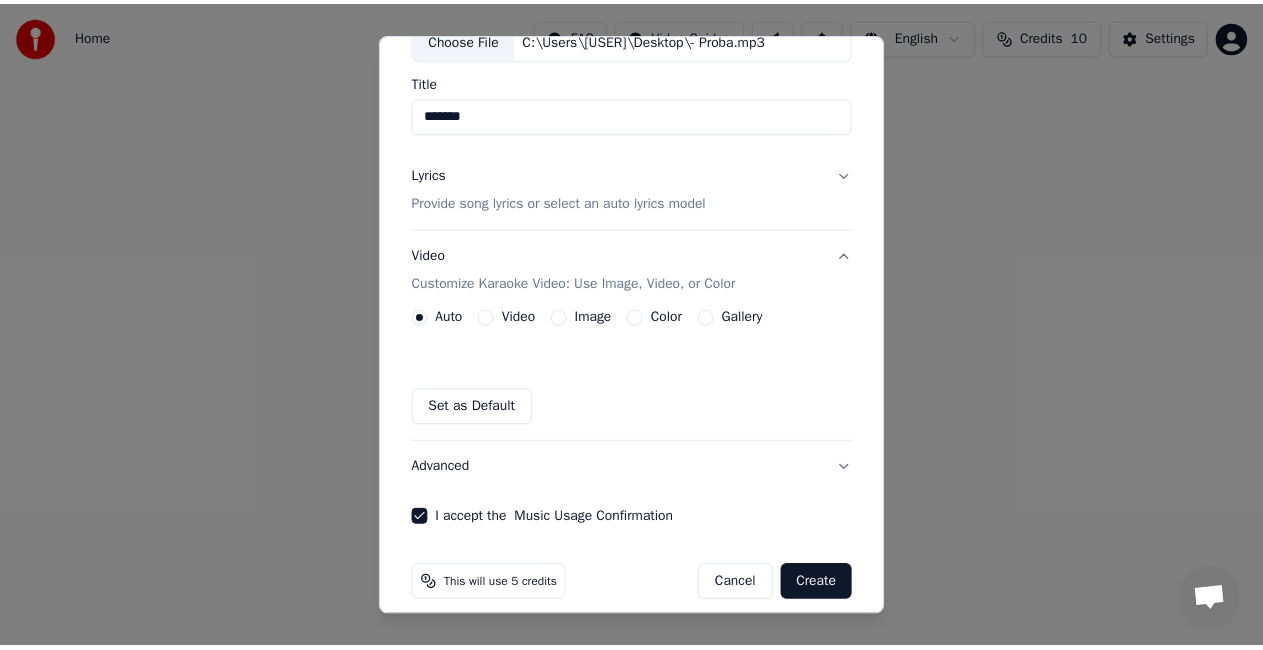 scroll, scrollTop: 150, scrollLeft: 0, axis: vertical 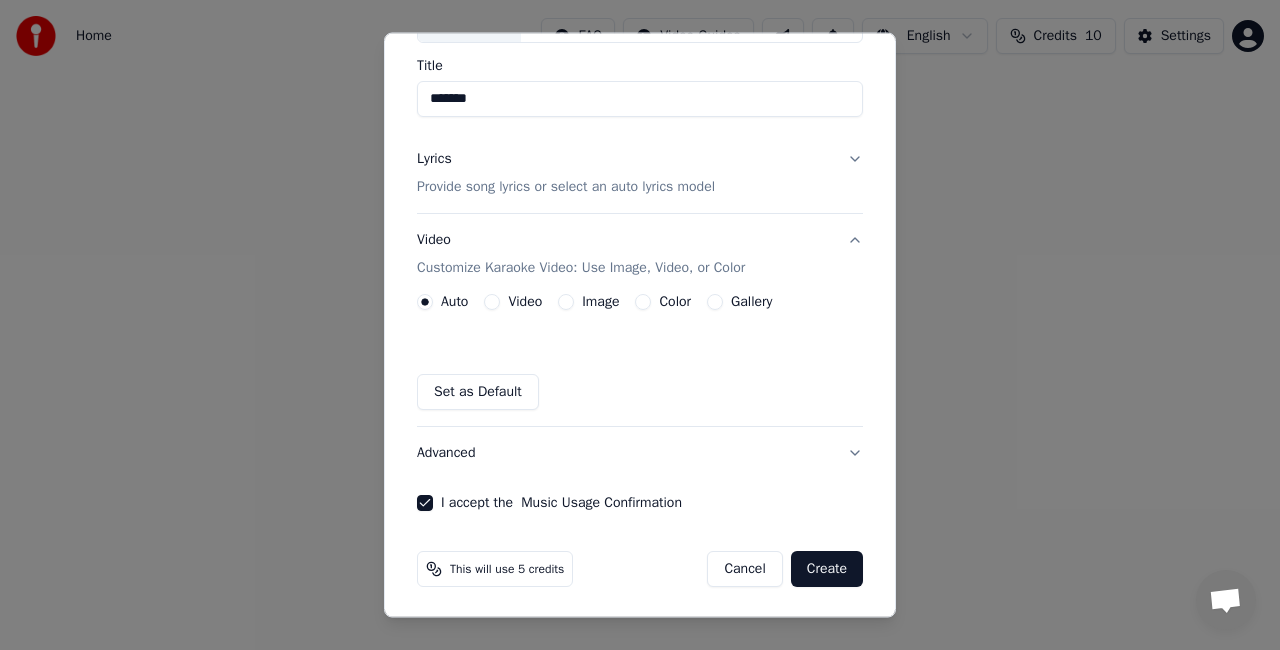 click on "Create" at bounding box center (827, 569) 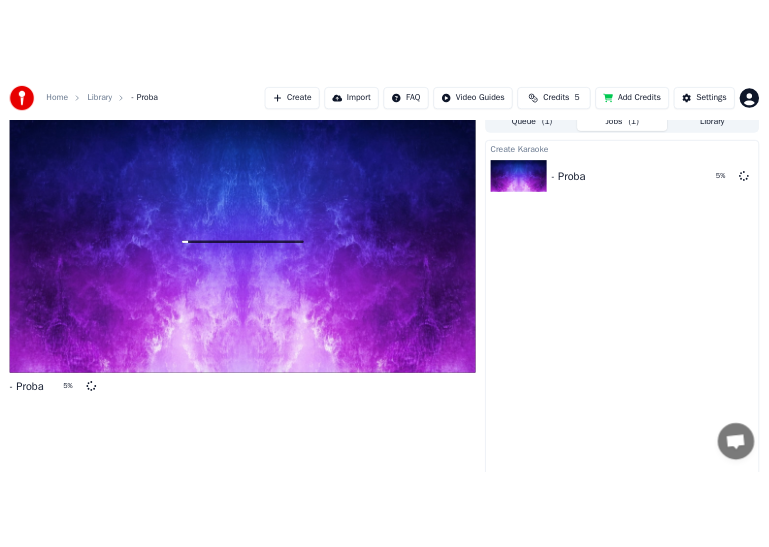 scroll, scrollTop: 22, scrollLeft: 0, axis: vertical 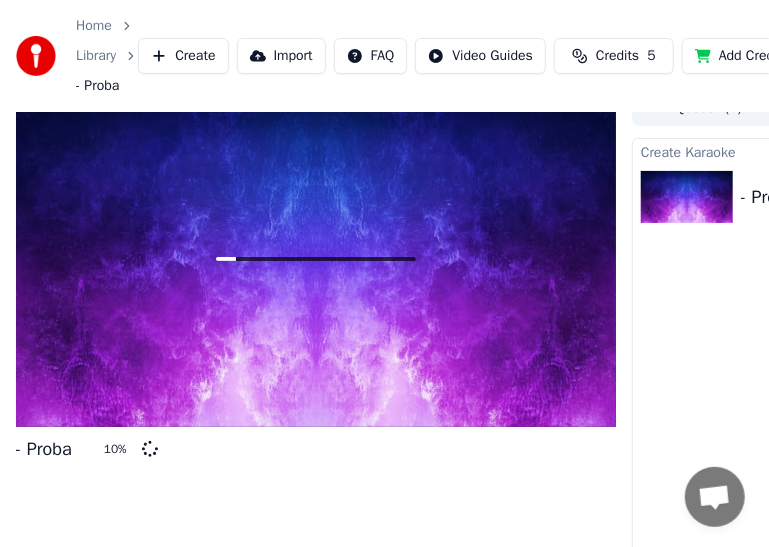 drag, startPoint x: 576, startPoint y: 1, endPoint x: 778, endPoint y: 13, distance: 202.35612 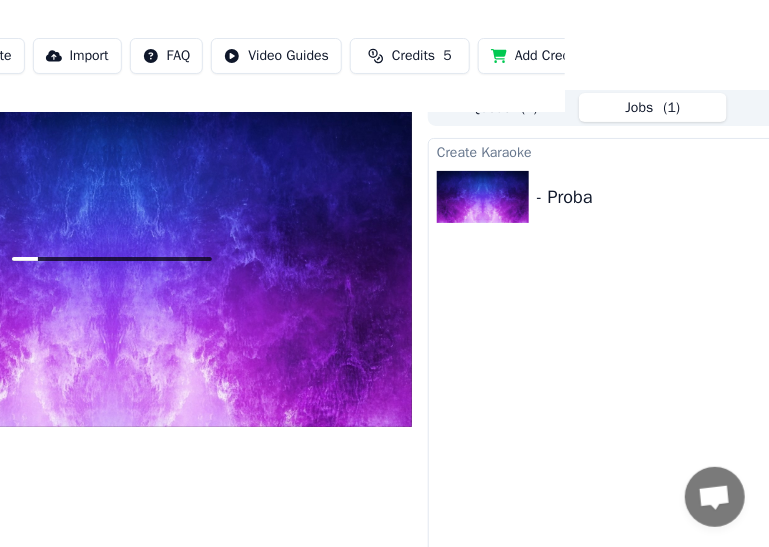 scroll, scrollTop: 22, scrollLeft: 312, axis: both 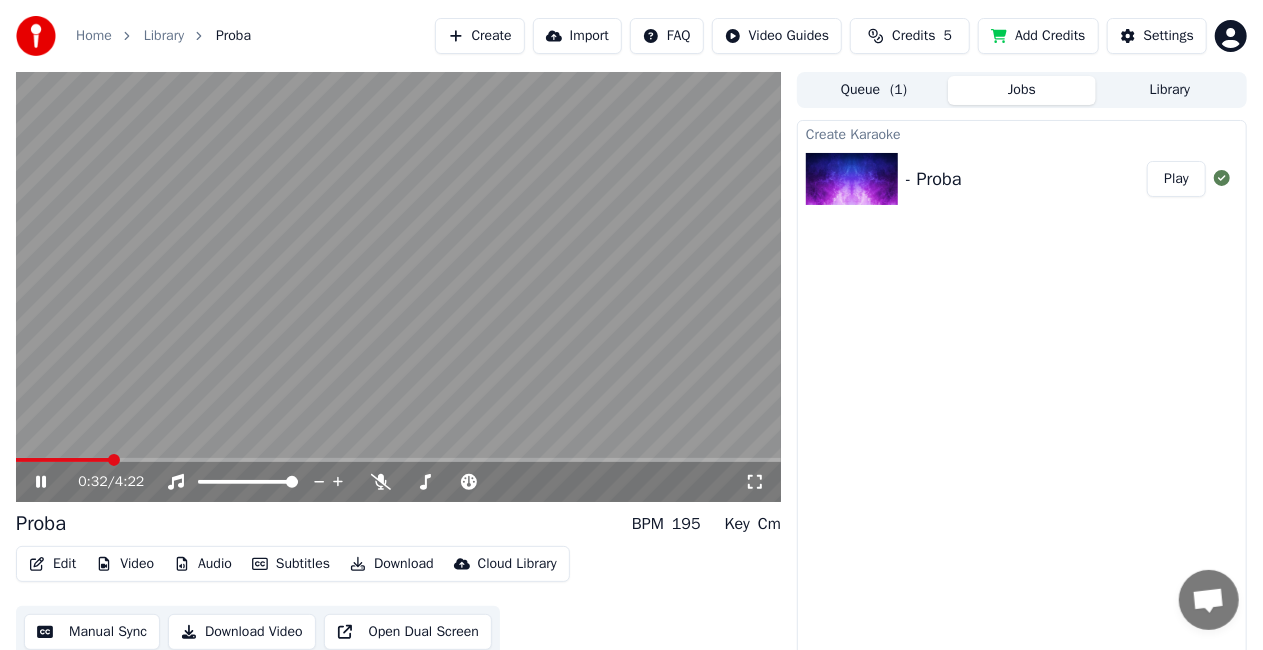 click at bounding box center [114, 460] 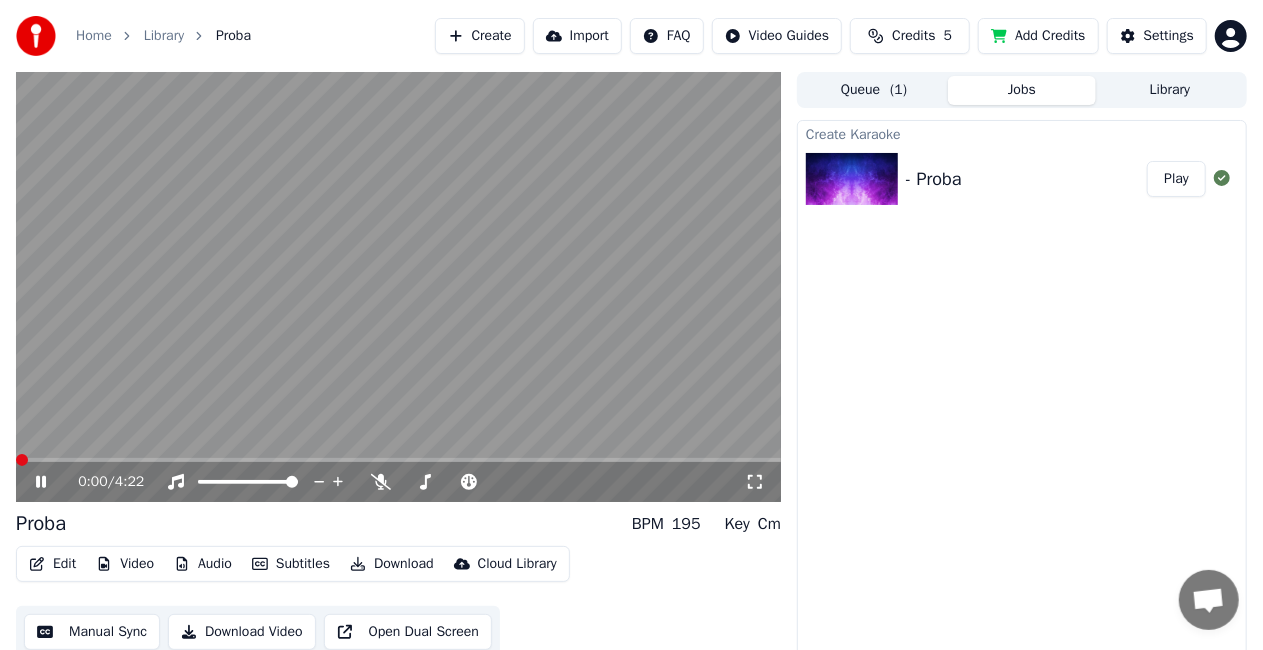 click at bounding box center [22, 460] 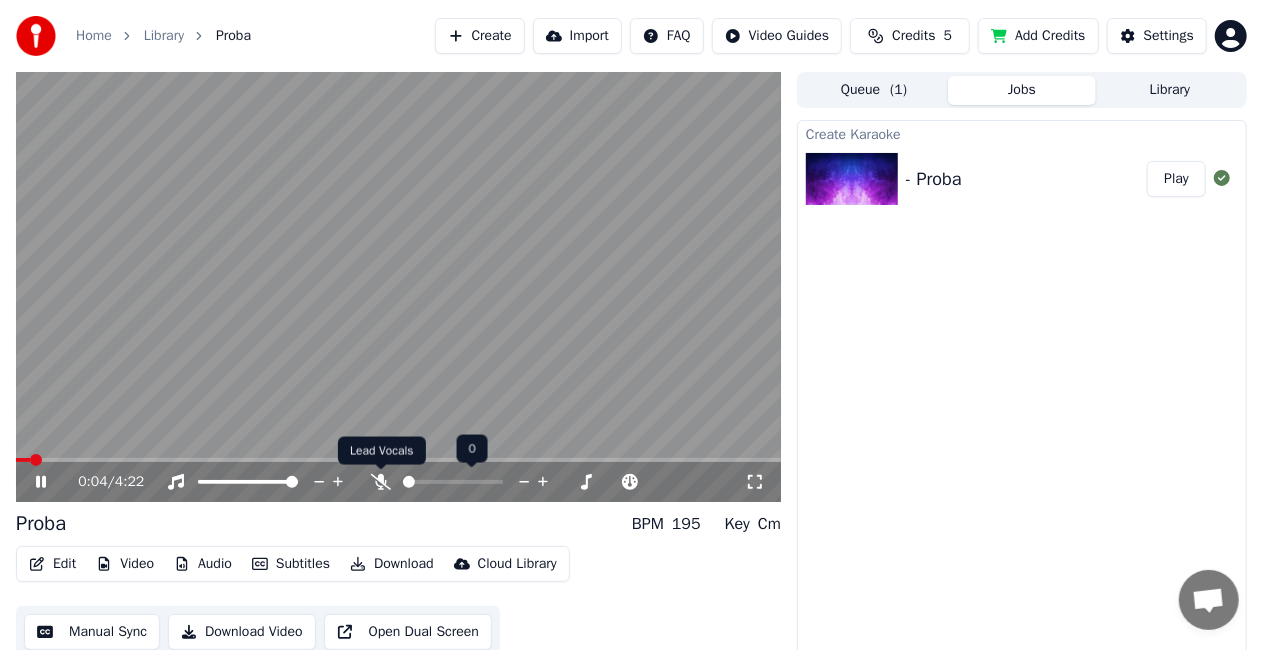 click 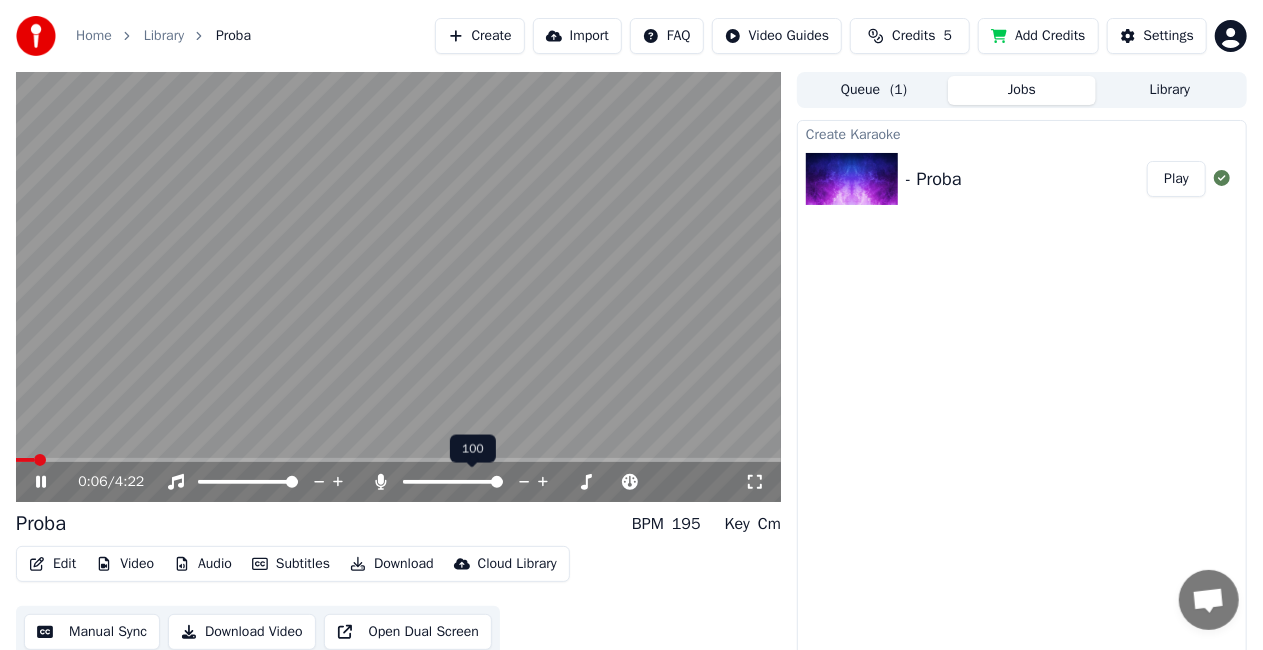 click 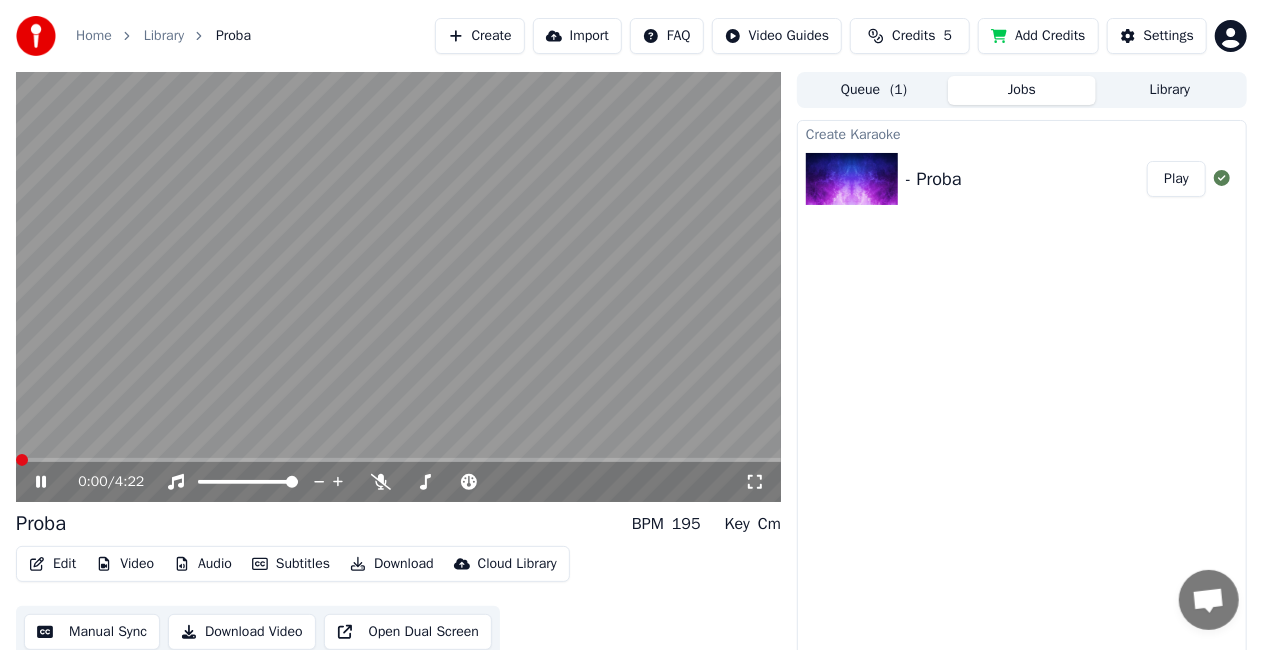 click at bounding box center (22, 460) 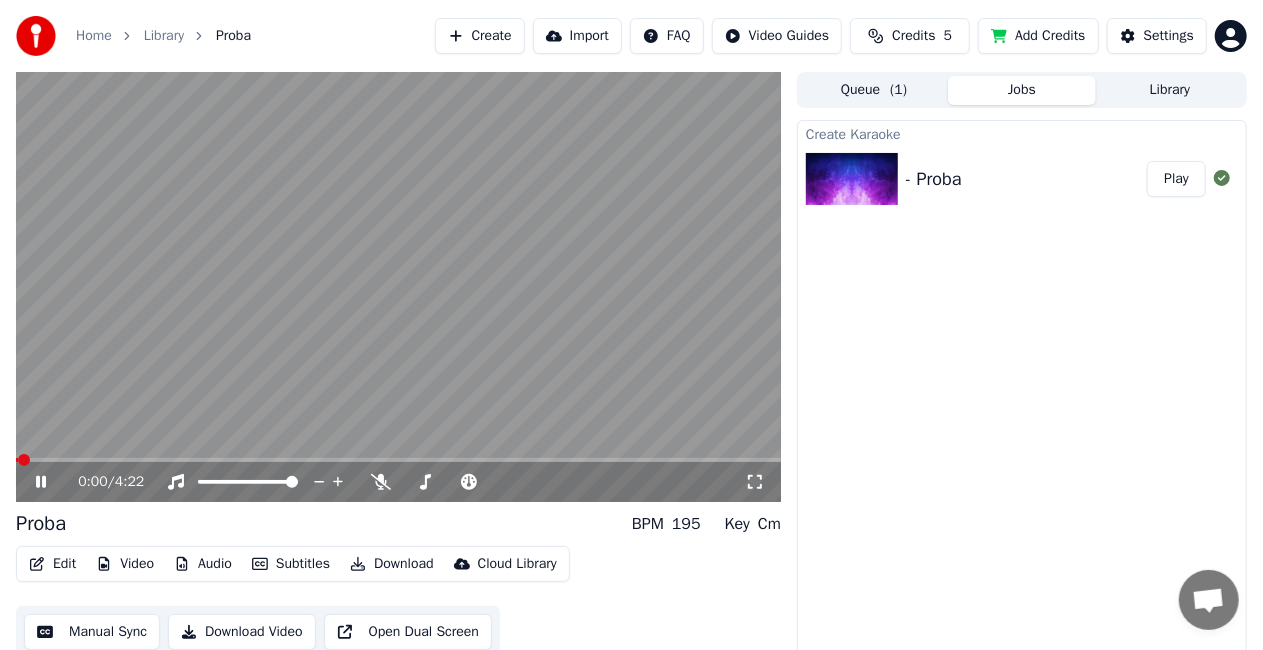 click 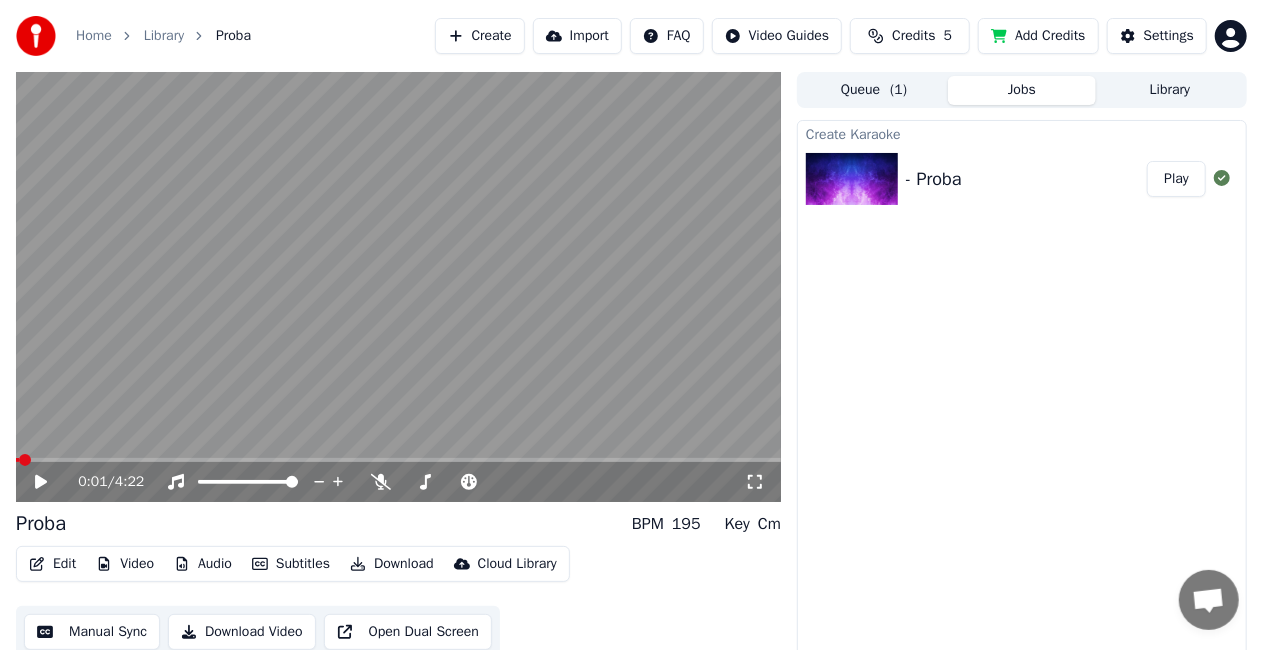 click 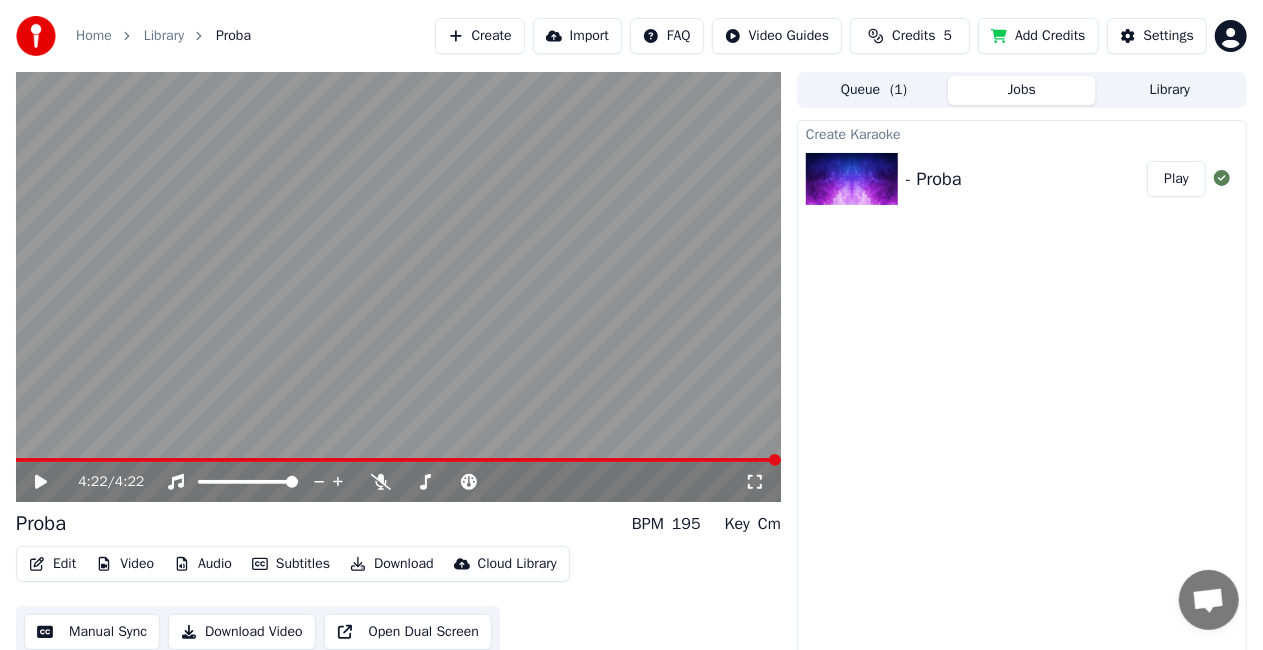 click on "Download" at bounding box center [392, 564] 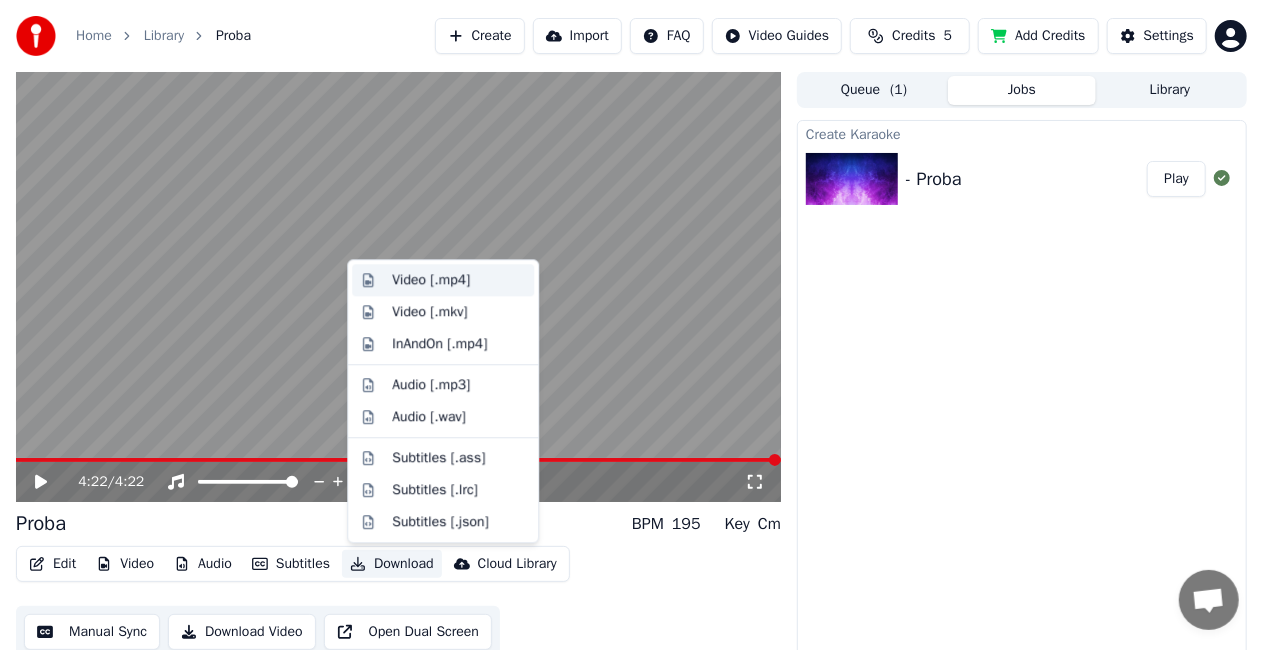 click on "Video [.mp4]" at bounding box center (431, 280) 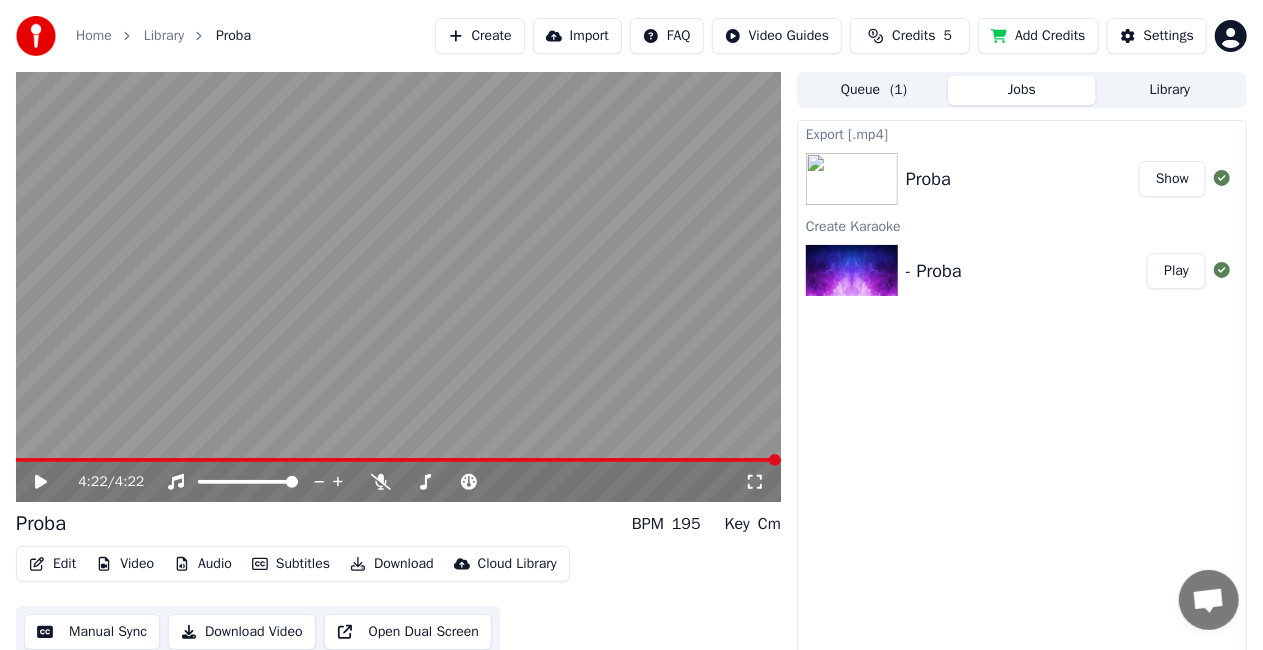 click on "Show" at bounding box center [1172, 179] 